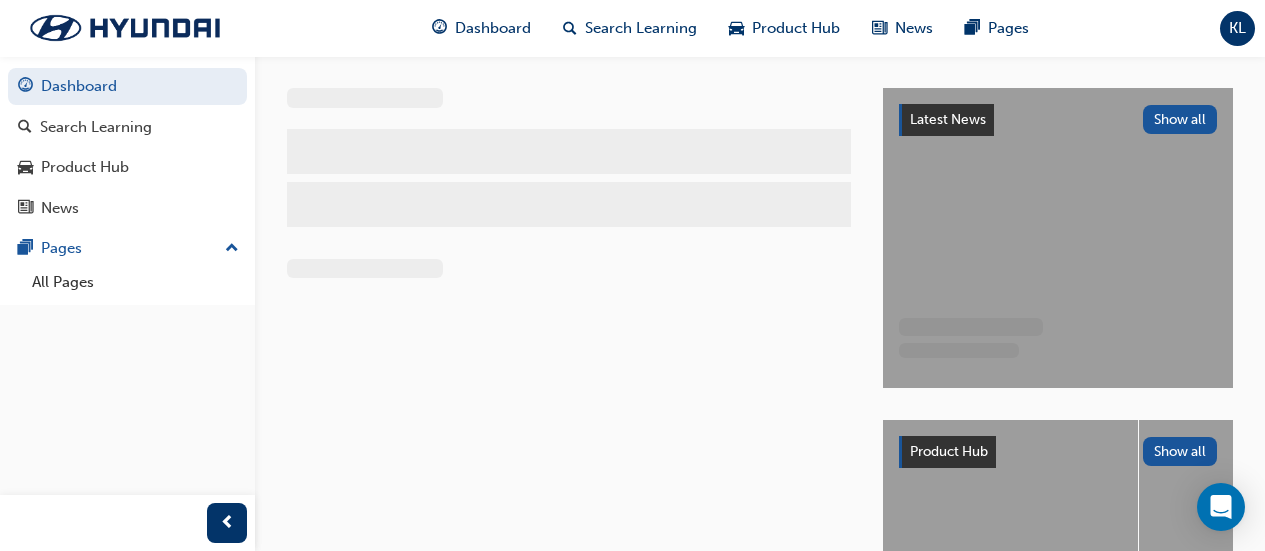 scroll, scrollTop: 0, scrollLeft: 0, axis: both 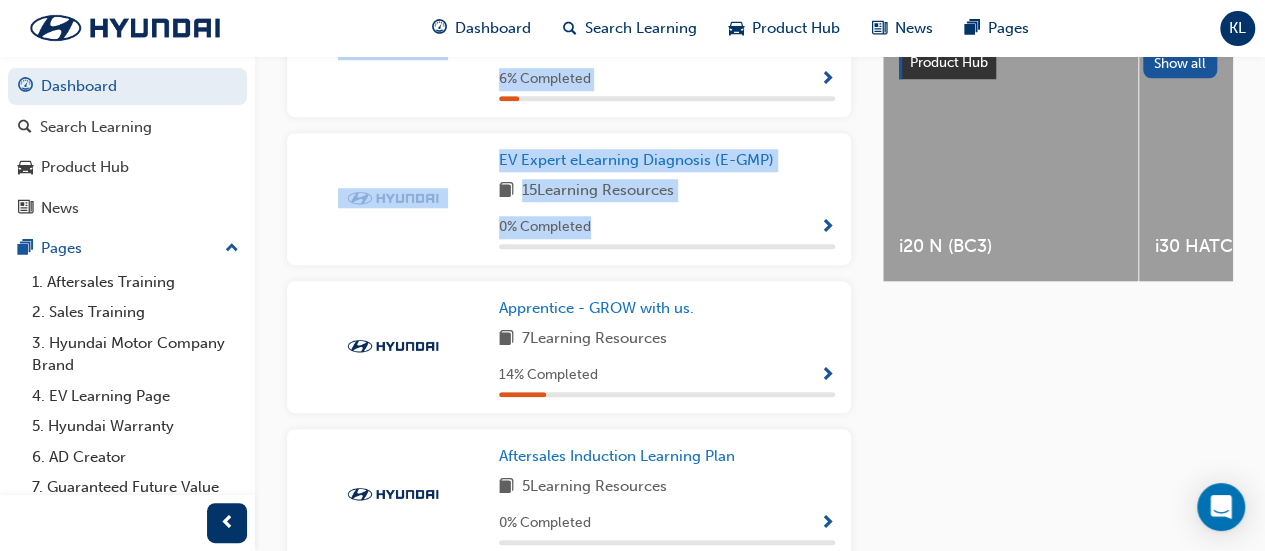 drag, startPoint x: 878, startPoint y: 354, endPoint x: 663, endPoint y: 270, distance: 230.82678 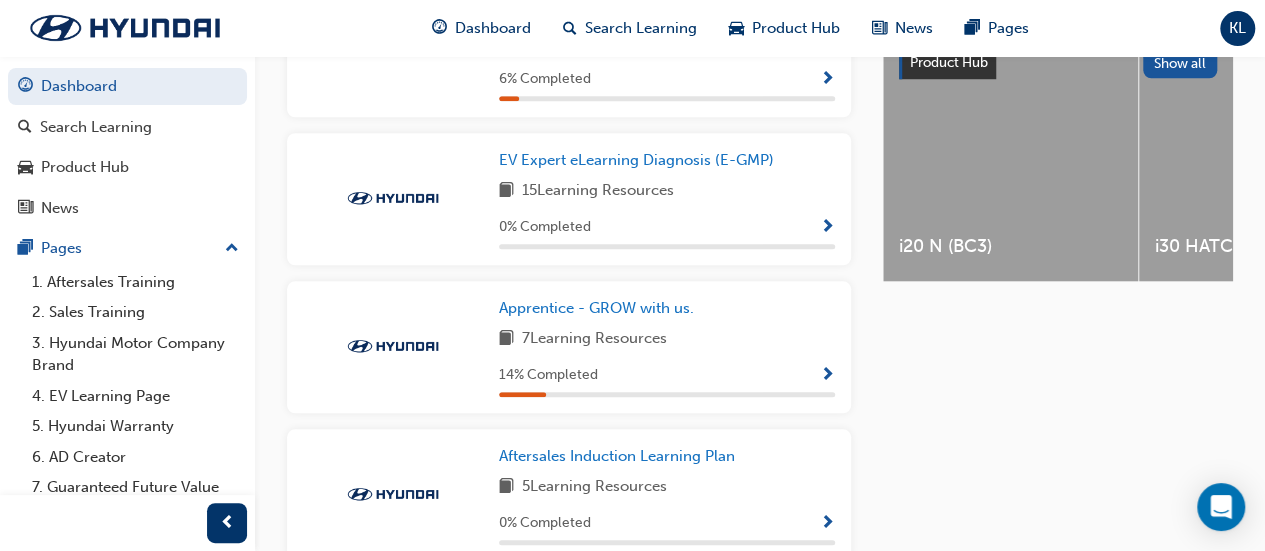 click on "Latest News Show all Hyundai Motor unveils the new IONIQ 6 and IONIQ 6 N Line New IONIQ 6 and IONIQ 6 N Line under ‘Pure Flow, Refined’ concept. Product Hub Show all i20 N (BC3) i30 HATCH N (PD) i30 HATCH N LINE MHEV (PD) i30 SEDAN (CN7.V3) i30 SEDAN N (CN7) i30 SEDAN N LINE (CN7) INSTER (AX) IONIQ 5 (NE) IONIQ 5 N (NE) IONIQ 6 (CE) IONIQ 9 KONA (SX2) KONA ELECTRIC (SX2) NEXO (FE) PALISADE (LX2) SANTA FE (MX5) SANTA FE (XRT) SONATA N LINE (DN8) STARIA (US4) STARIA LOAD (US4) TUCSON (NX4) VENUE (QX)" at bounding box center [1058, 300] 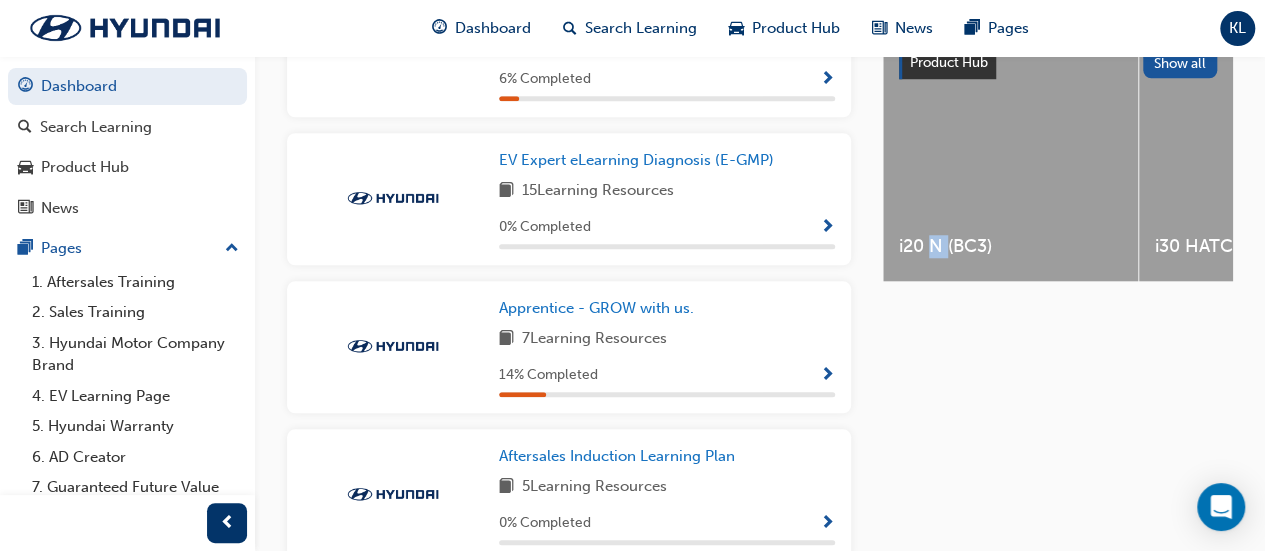 click on "Latest News Show all Hyundai Motor unveils the new IONIQ 6 and IONIQ 6 N Line New IONIQ 6 and IONIQ 6 N Line under ‘Pure Flow, Refined’ concept. Product Hub Show all i20 N (BC3) i30 HATCH N (PD) i30 HATCH N LINE MHEV (PD) i30 SEDAN (CN7.V3) i30 SEDAN N (CN7) i30 SEDAN N LINE (CN7) INSTER (AX) IONIQ 5 (NE) IONIQ 5 N (NE) IONIQ 6 (CE) IONIQ 9 KONA (SX2) KONA ELECTRIC (SX2) NEXO (FE) PALISADE (LX2) SANTA FE (MX5) SANTA FE (XRT) SONATA N LINE (DN8) STARIA (US4) STARIA LOAD (US4) TUCSON (NX4) VENUE (QX)" at bounding box center [1058, 300] 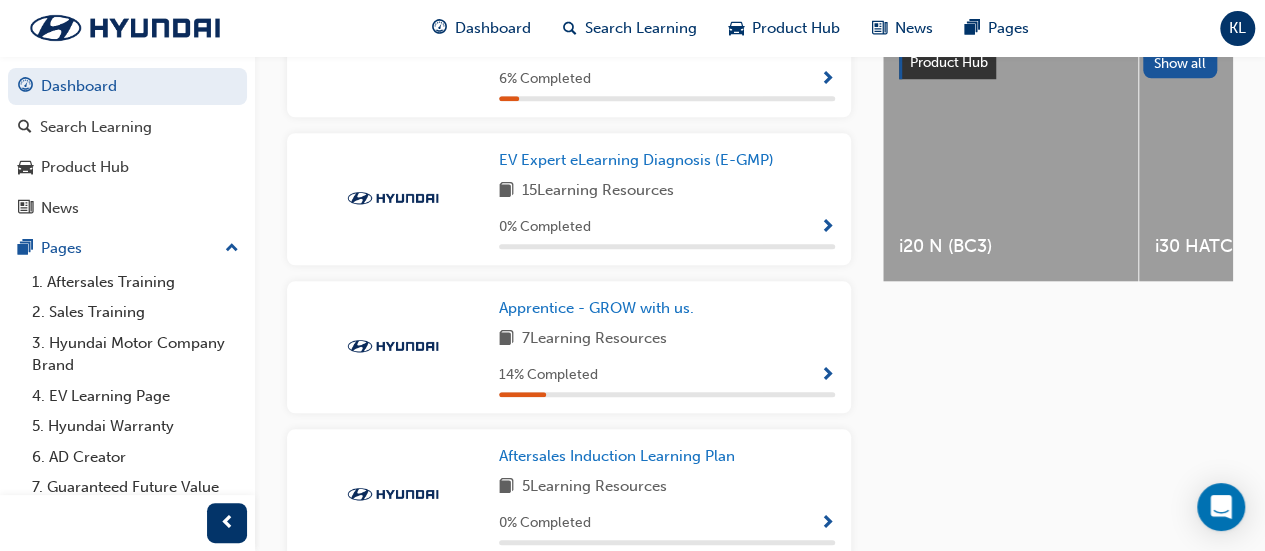drag, startPoint x: 1260, startPoint y: 295, endPoint x: 1267, endPoint y: 265, distance: 30.805843 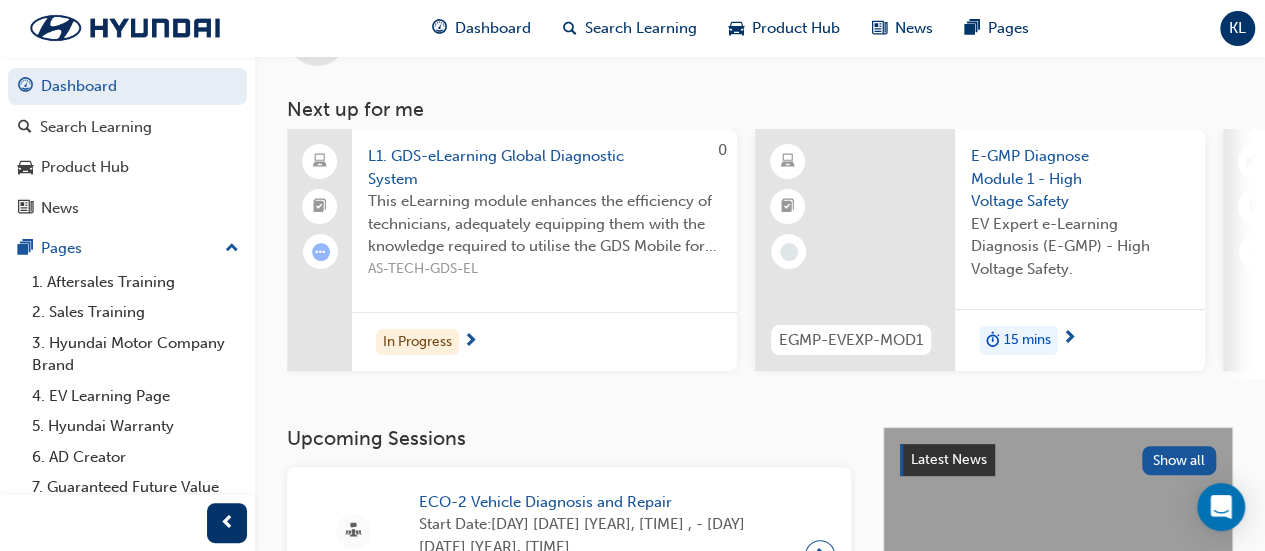 scroll, scrollTop: 47, scrollLeft: 0, axis: vertical 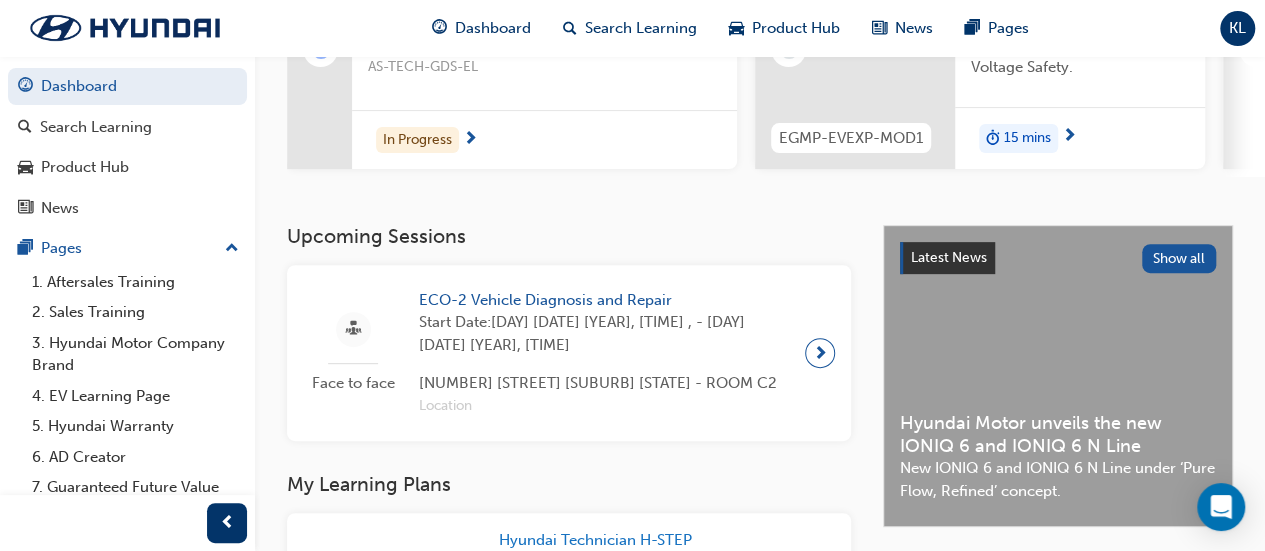 click on "ECO-2 Vehicle Diagnosis and Repair" at bounding box center [604, 300] 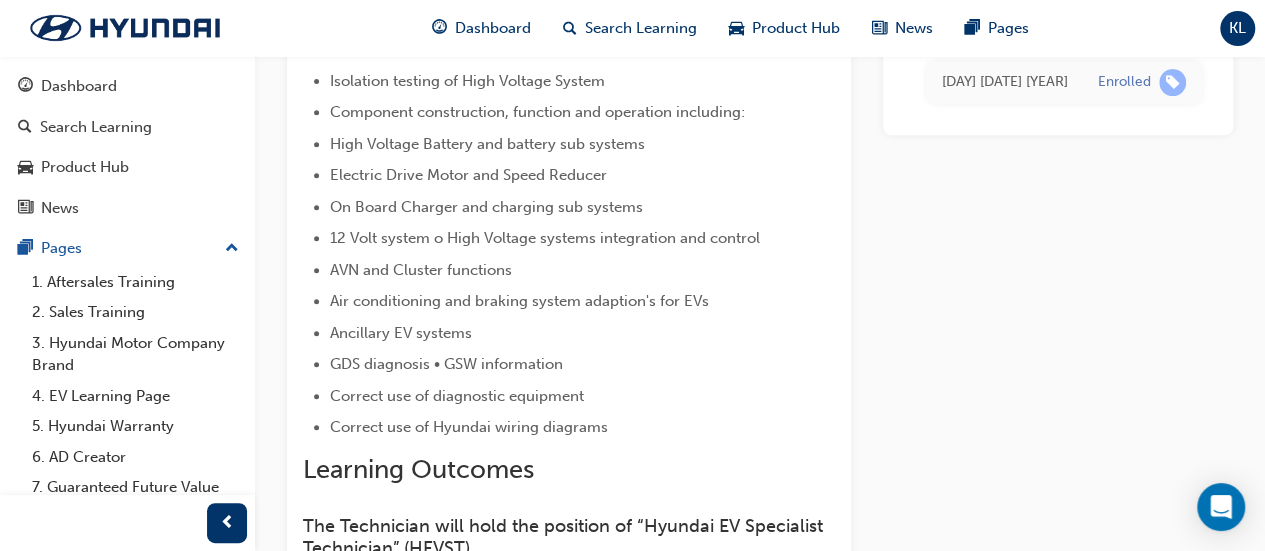 scroll, scrollTop: 2846, scrollLeft: 0, axis: vertical 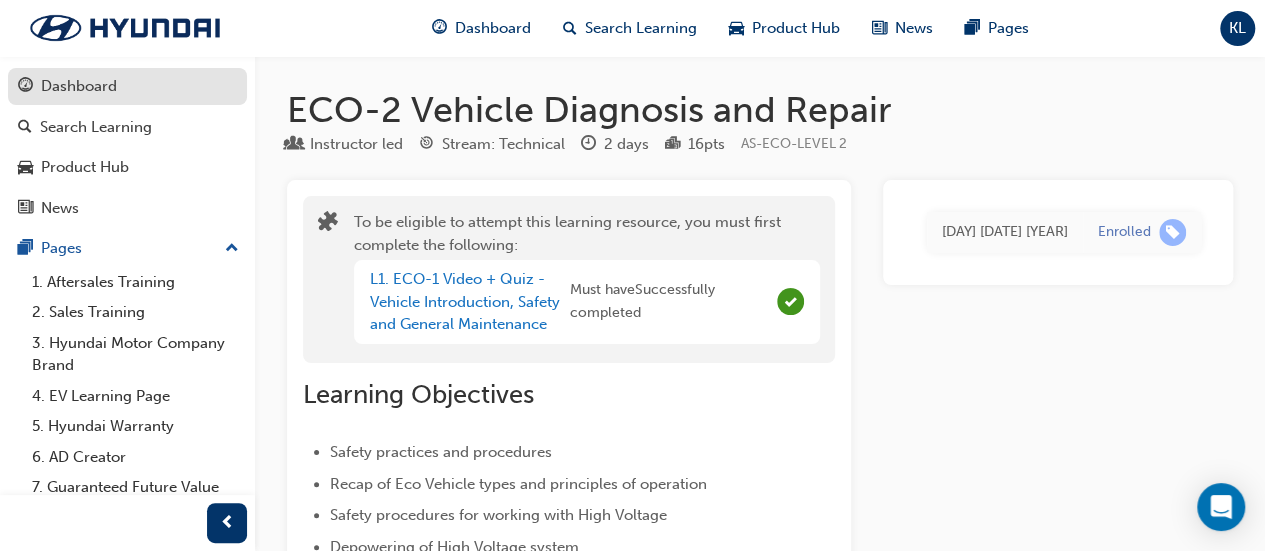 click on "Dashboard" at bounding box center [127, 86] 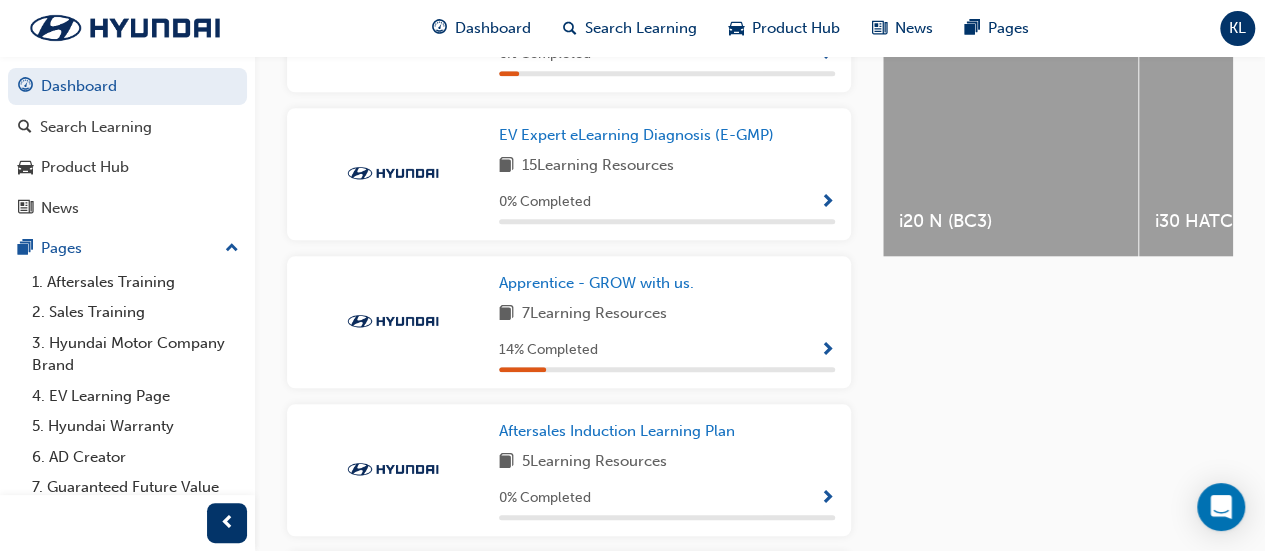 scroll, scrollTop: 840, scrollLeft: 0, axis: vertical 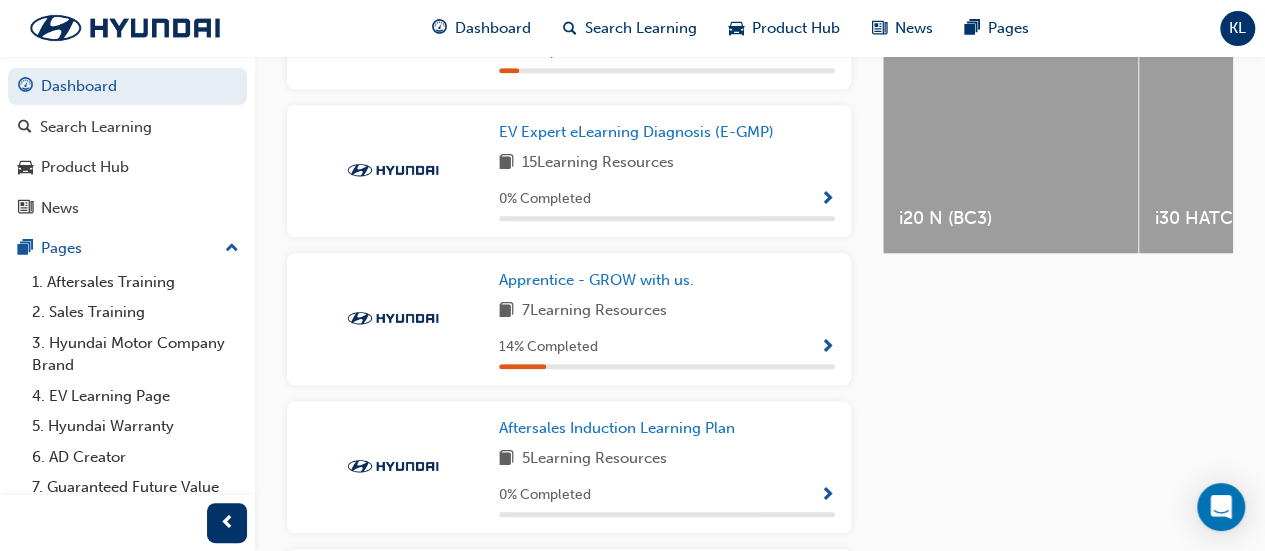 click at bounding box center (827, 348) 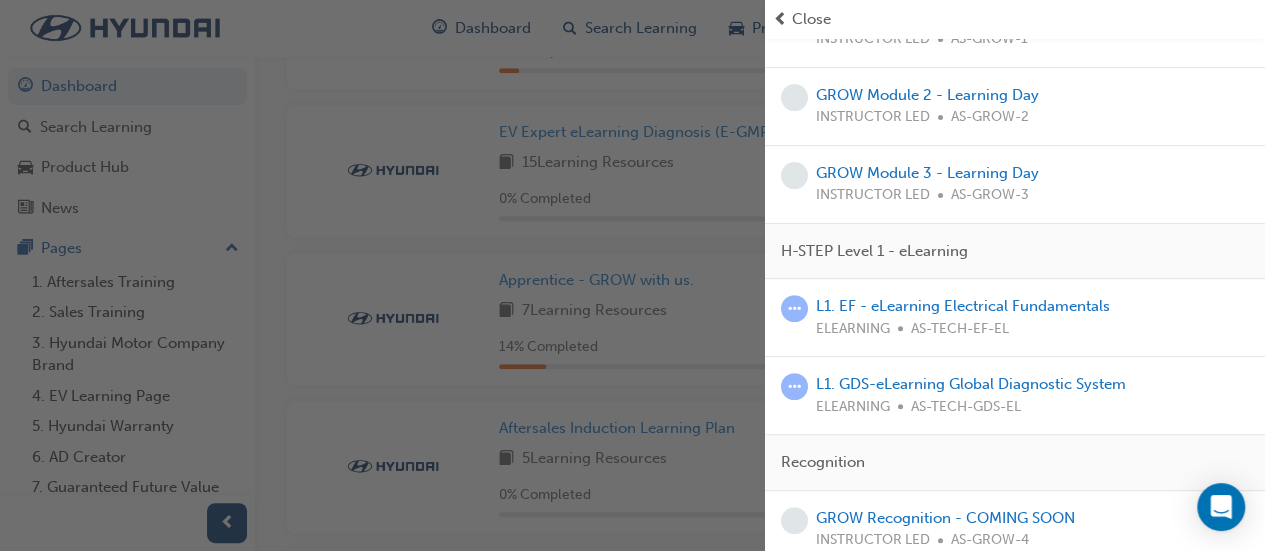 scroll, scrollTop: 280, scrollLeft: 0, axis: vertical 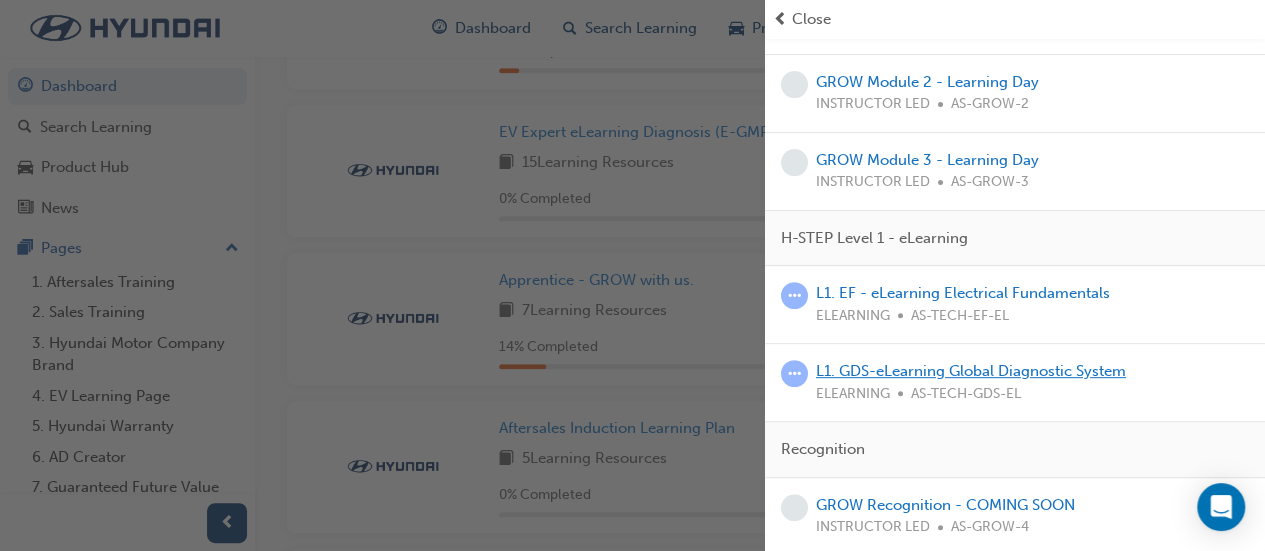 click on "L1. GDS-eLearning Global Diagnostic System" at bounding box center [971, 371] 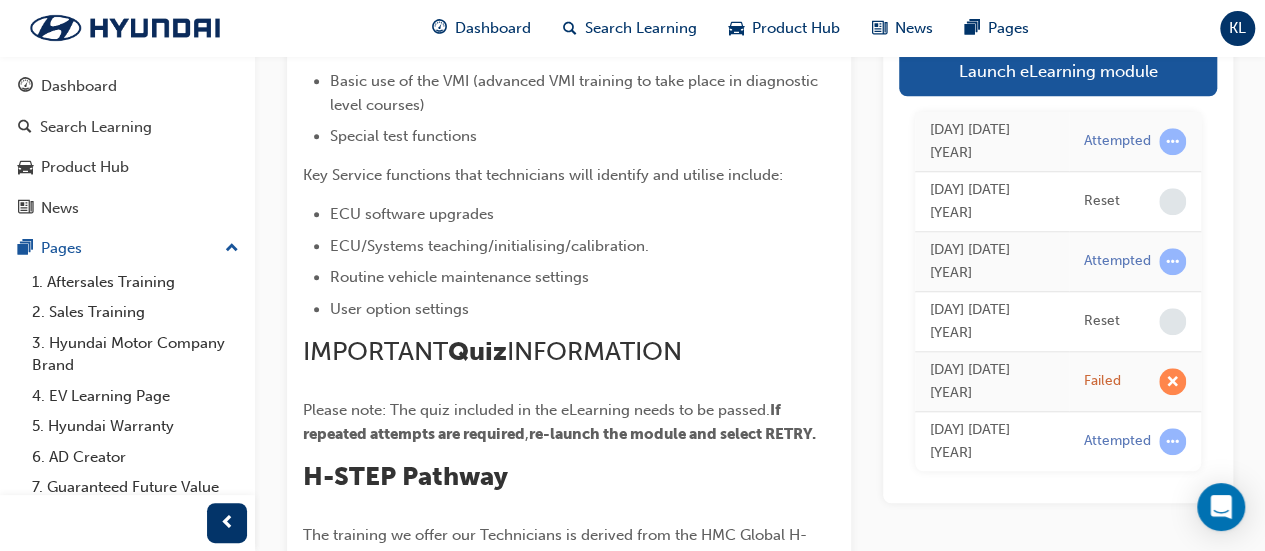 scroll, scrollTop: 766, scrollLeft: 0, axis: vertical 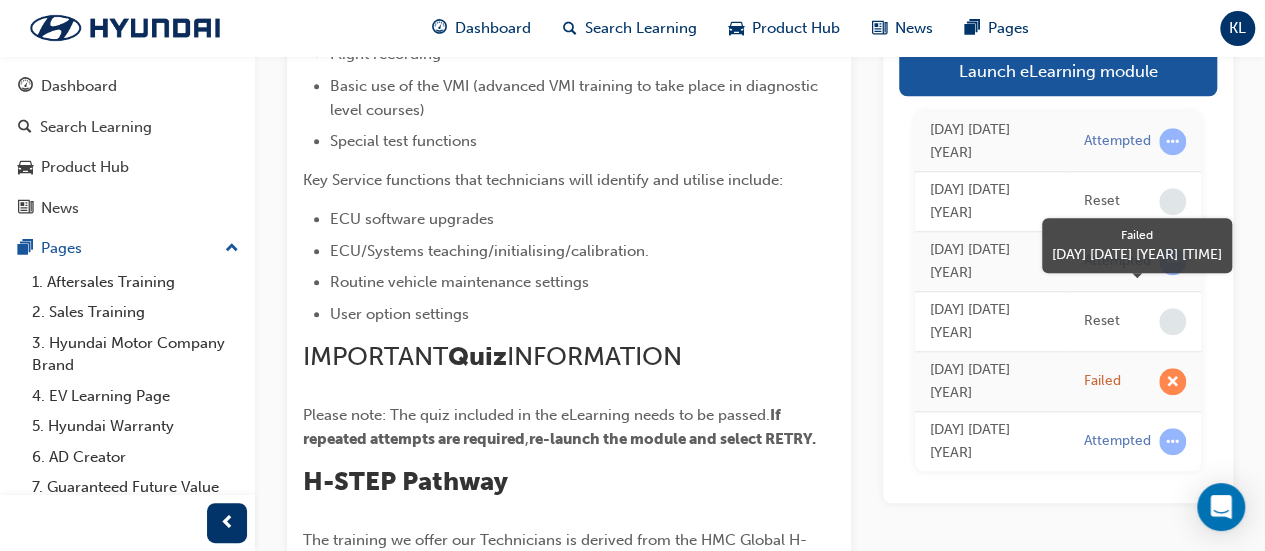 click on "Failed" at bounding box center [1135, 381] 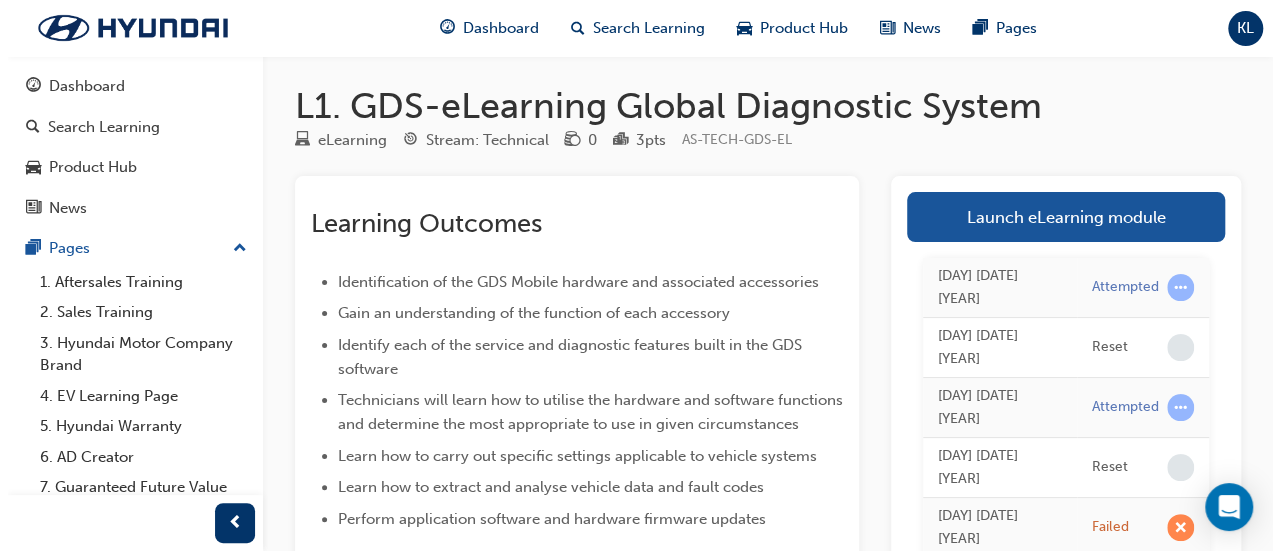 scroll, scrollTop: 0, scrollLeft: 0, axis: both 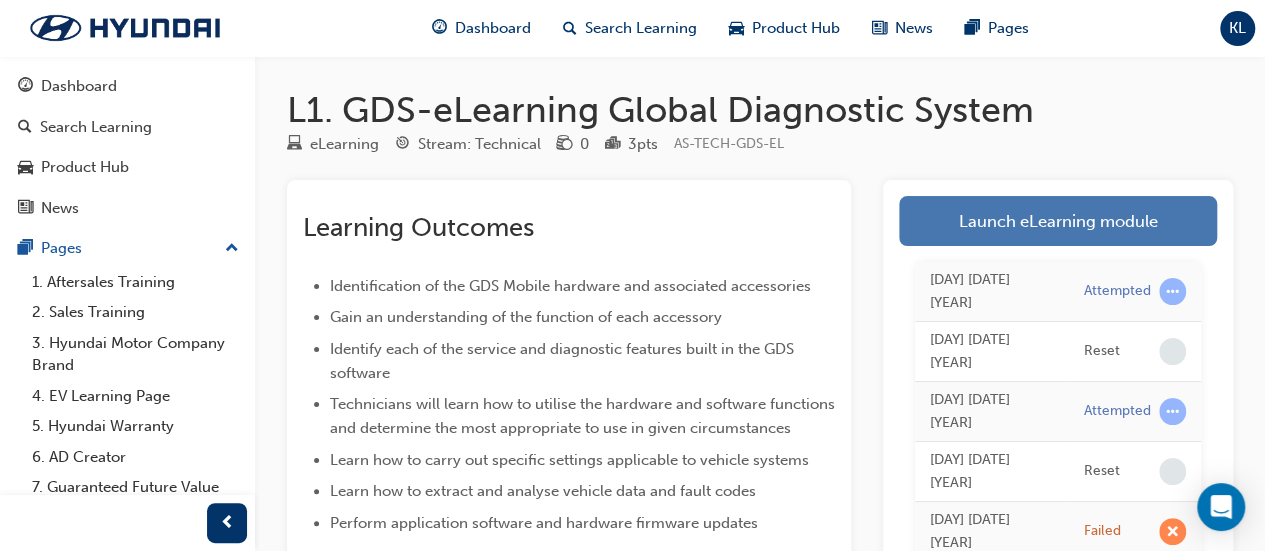 click on "Launch eLearning module" at bounding box center [1058, 221] 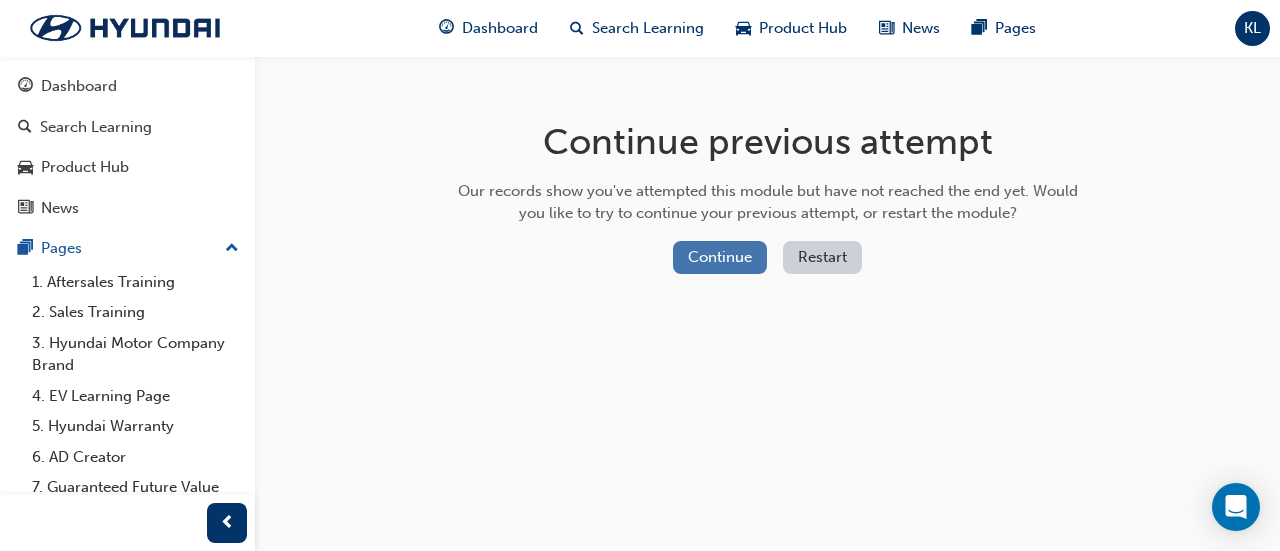 click on "Continue" at bounding box center (720, 257) 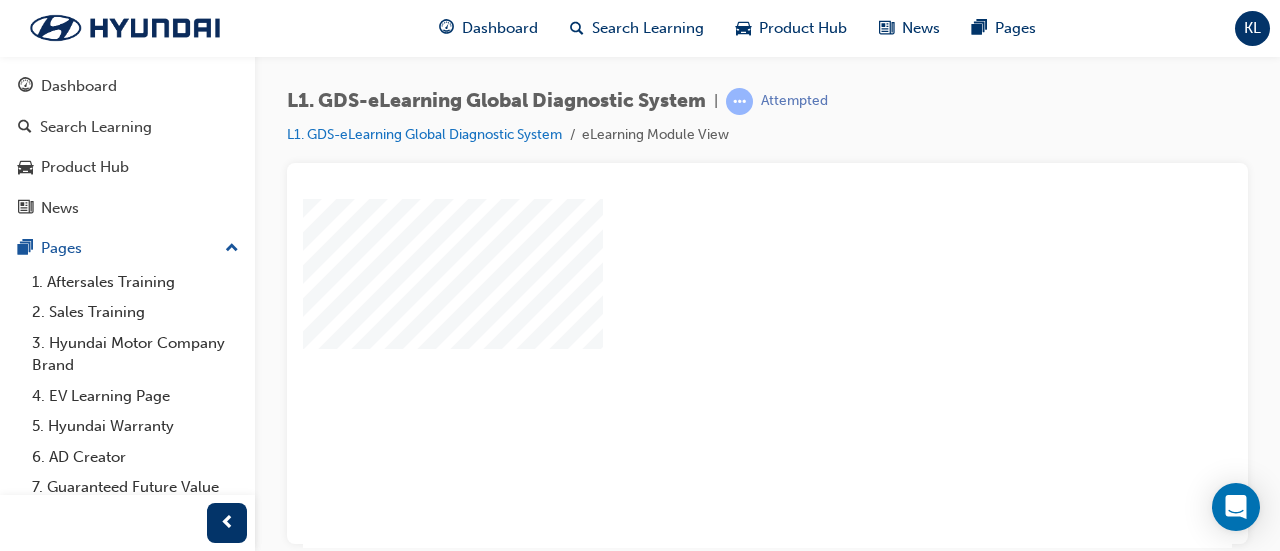 scroll, scrollTop: 0, scrollLeft: 0, axis: both 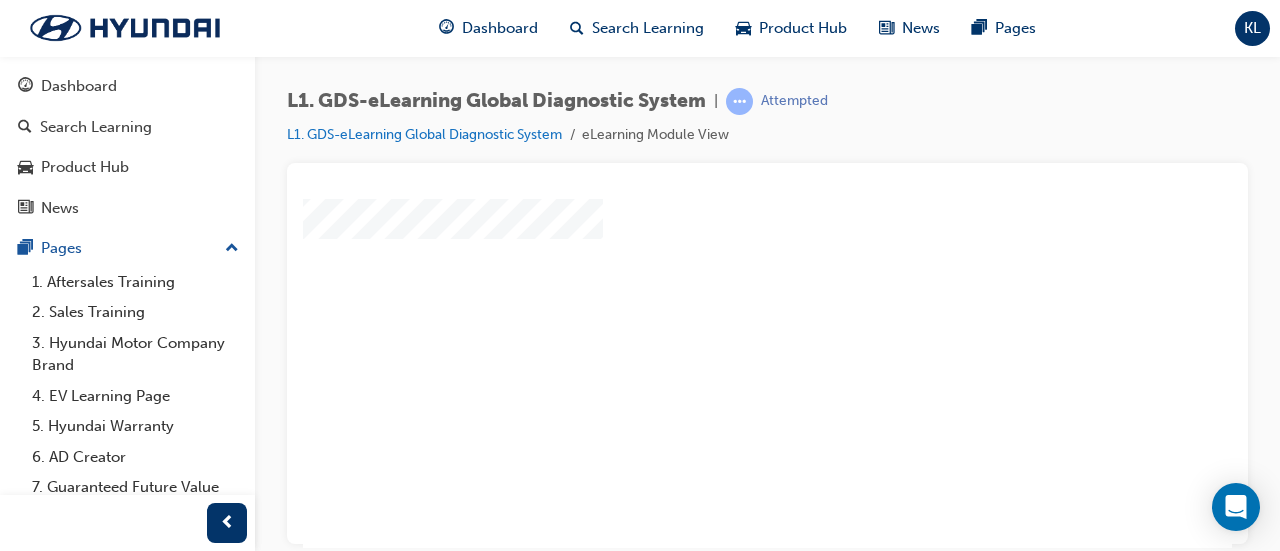 click at bounding box center (710, 205) 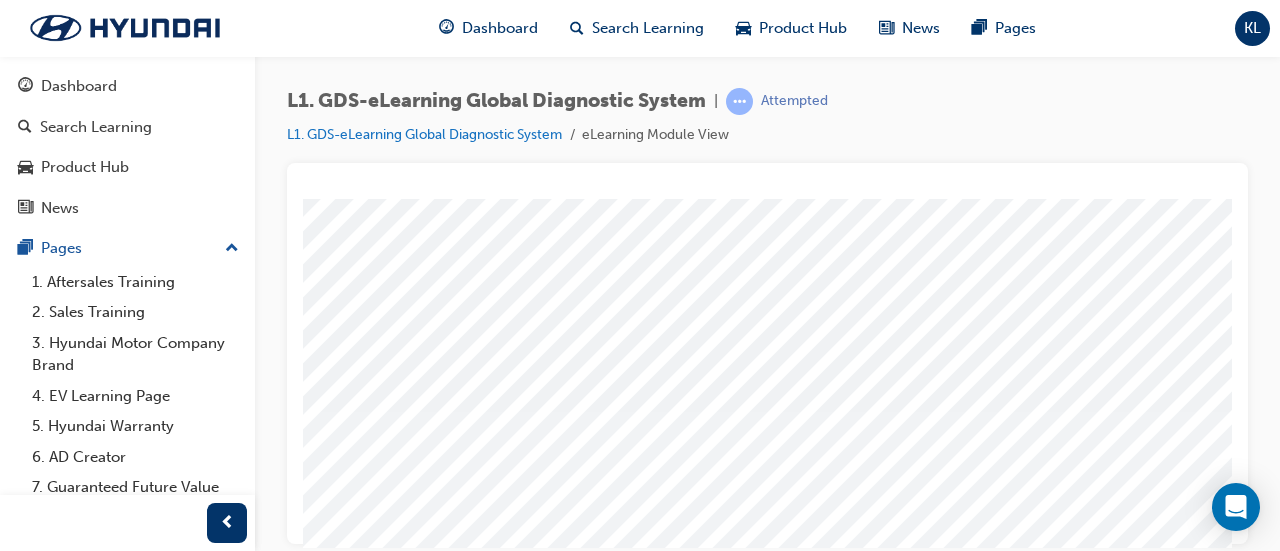 scroll, scrollTop: 416, scrollLeft: 0, axis: vertical 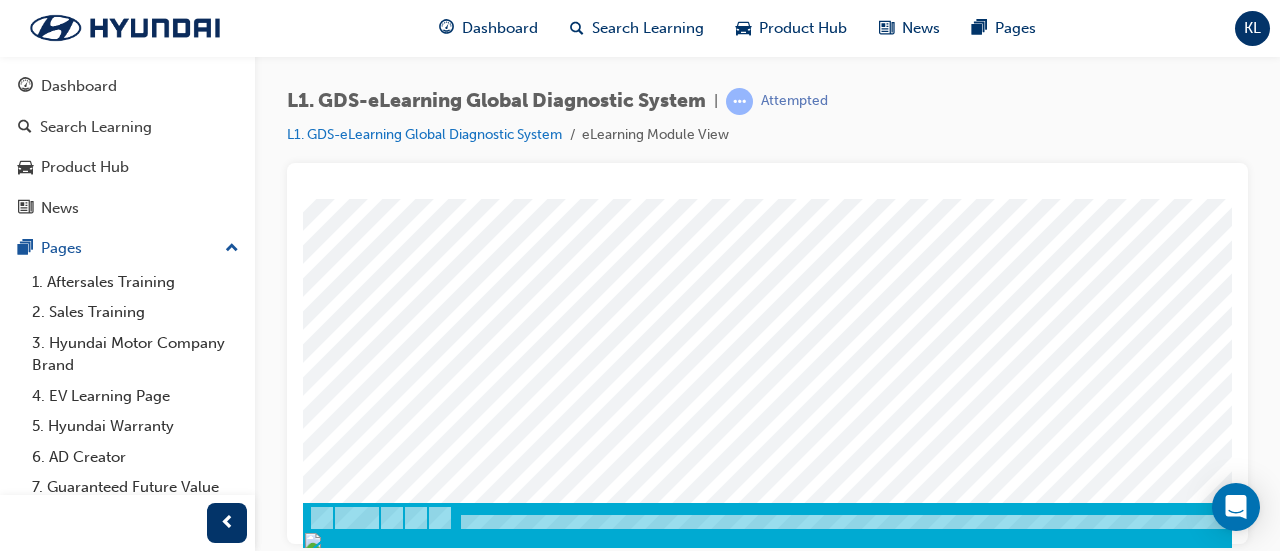 click at bounding box center (373, 2880) 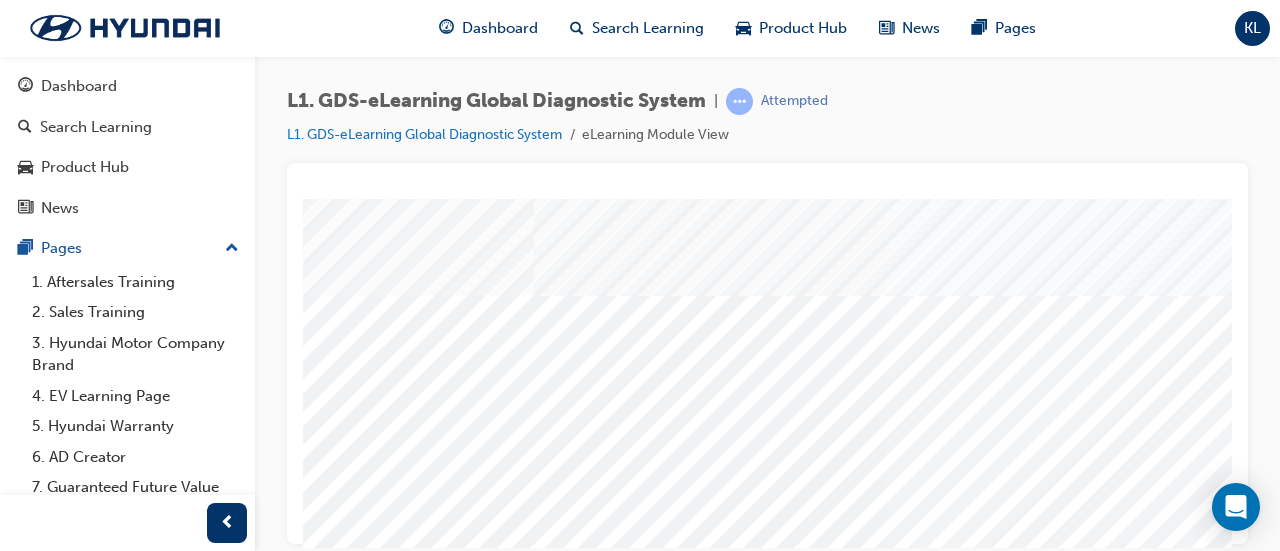 scroll, scrollTop: 0, scrollLeft: 0, axis: both 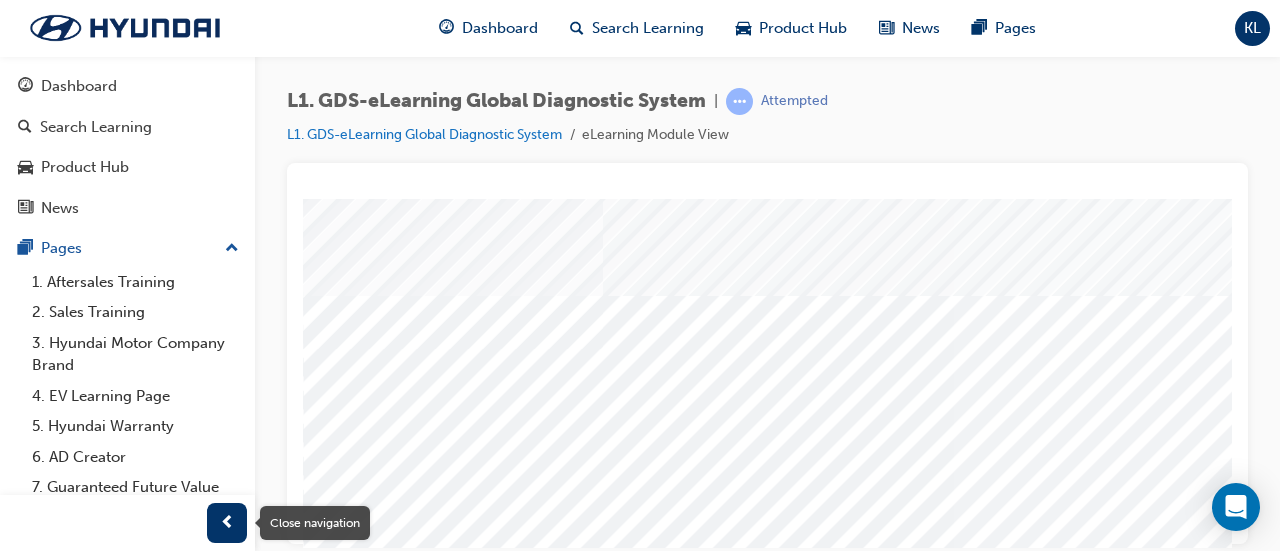 drag, startPoint x: 197, startPoint y: 533, endPoint x: 239, endPoint y: 517, distance: 44.94441 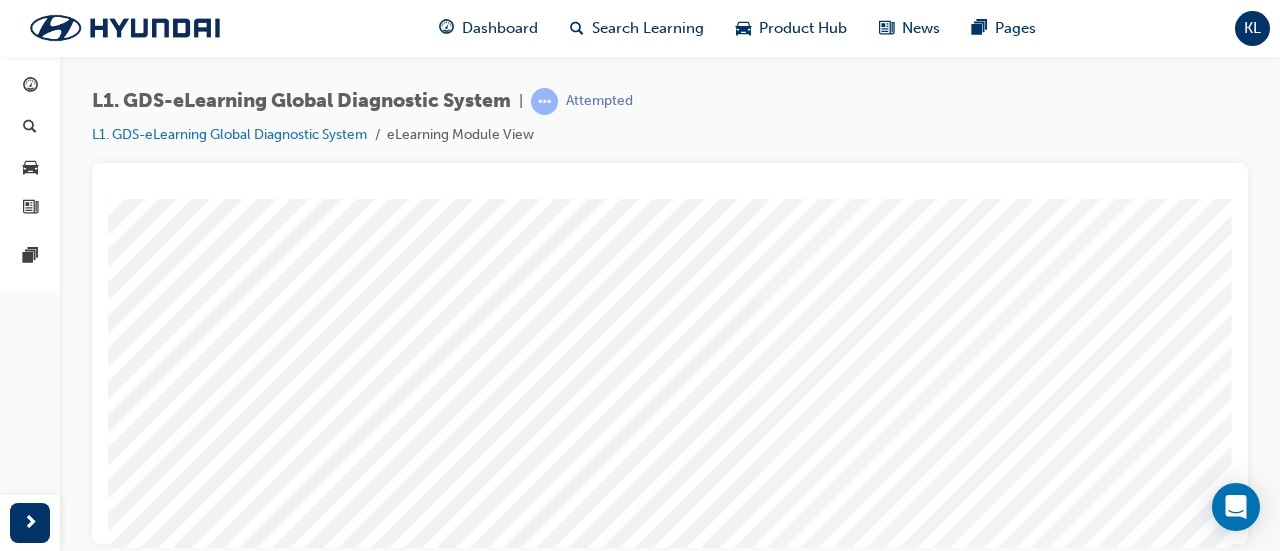 scroll, scrollTop: 416, scrollLeft: 0, axis: vertical 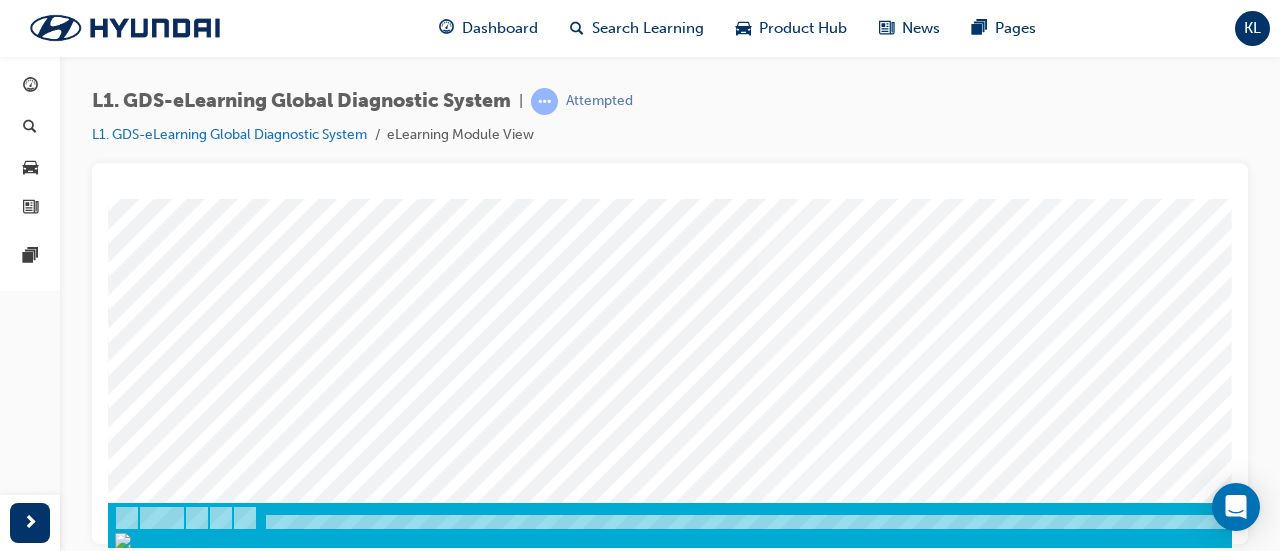 drag, startPoint x: 1224, startPoint y: 267, endPoint x: 1336, endPoint y: 723, distance: 469.55298 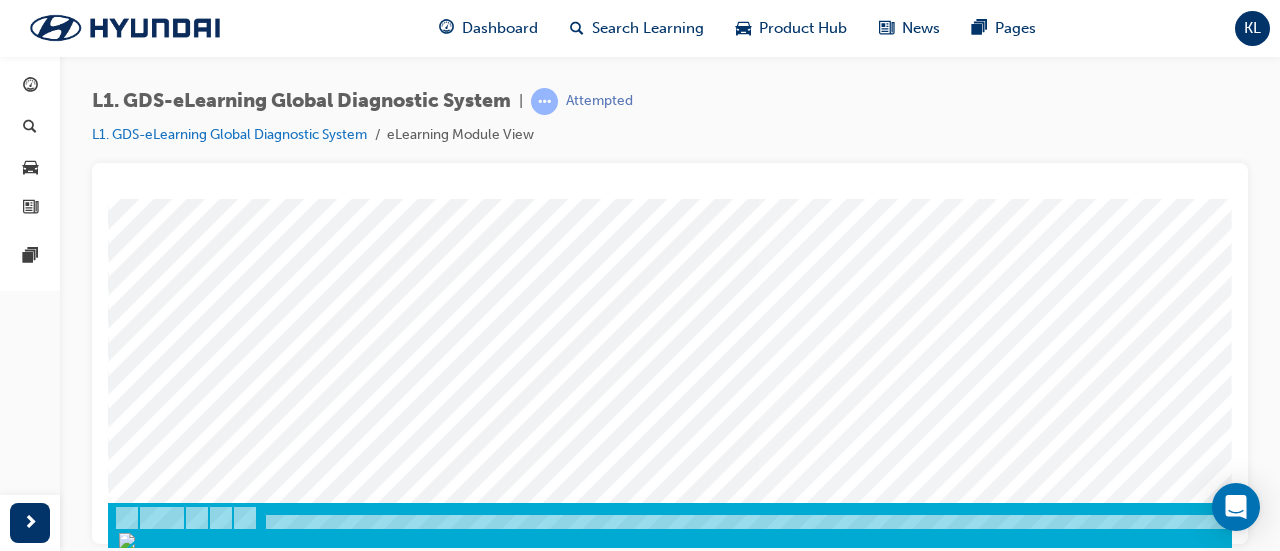 scroll, scrollTop: 0, scrollLeft: 0, axis: both 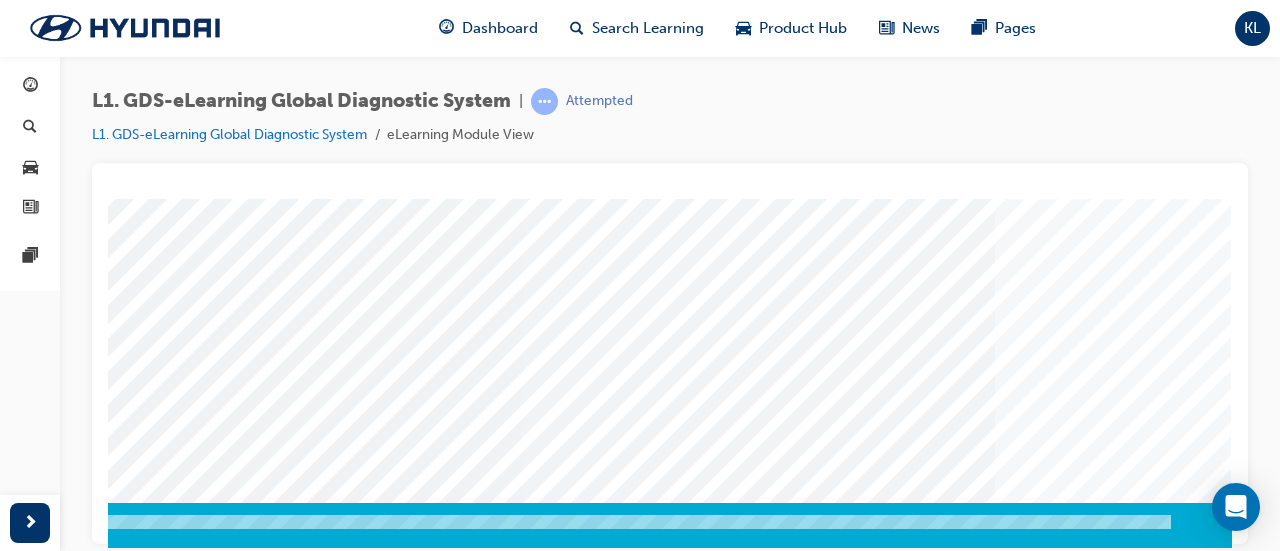 click at bounding box center (-58, 2531) 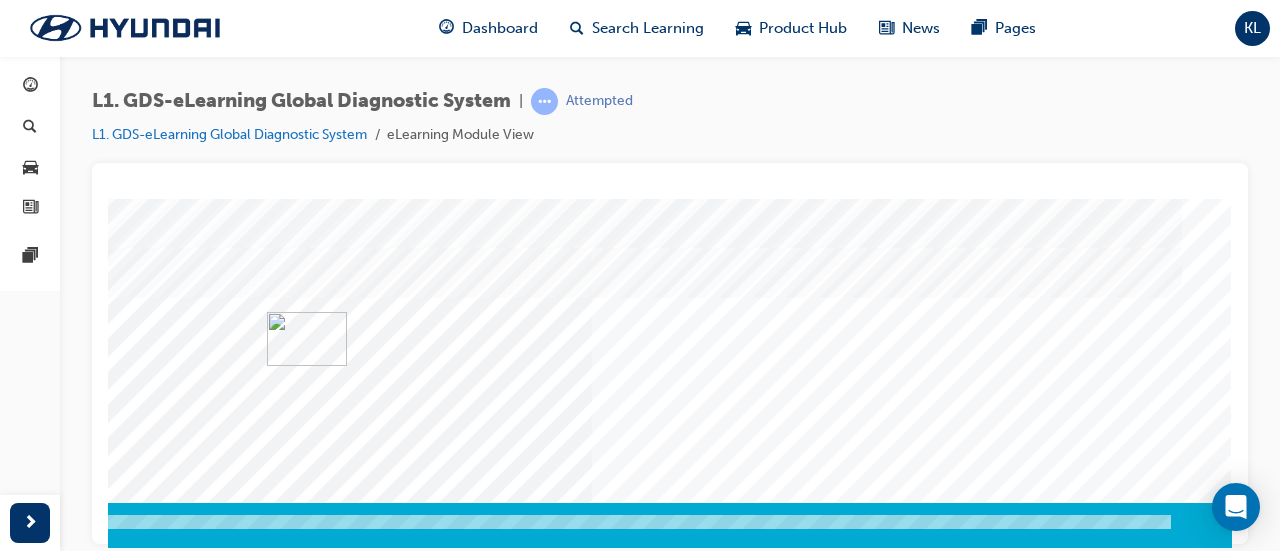 scroll, scrollTop: 0, scrollLeft: 0, axis: both 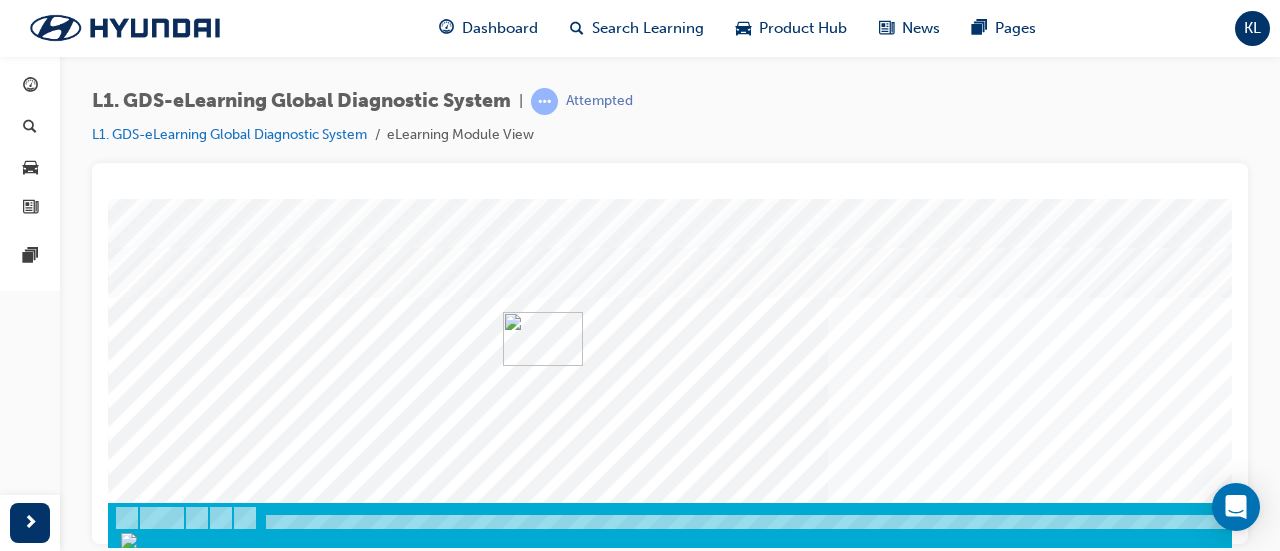 click at bounding box center [788, 531] 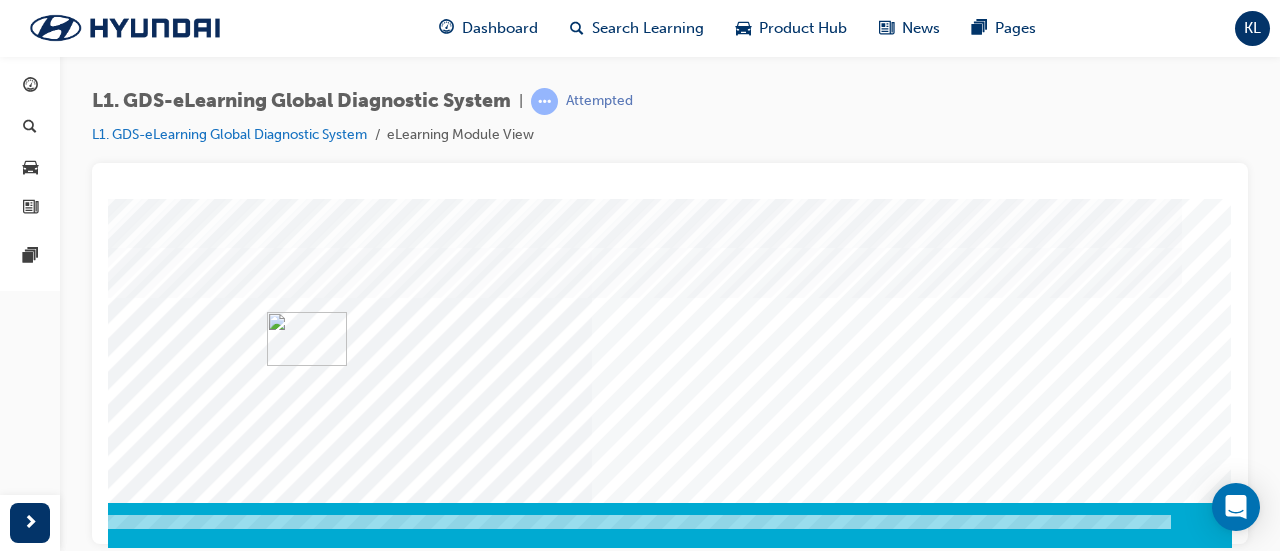click at bounding box center [-58, 3715] 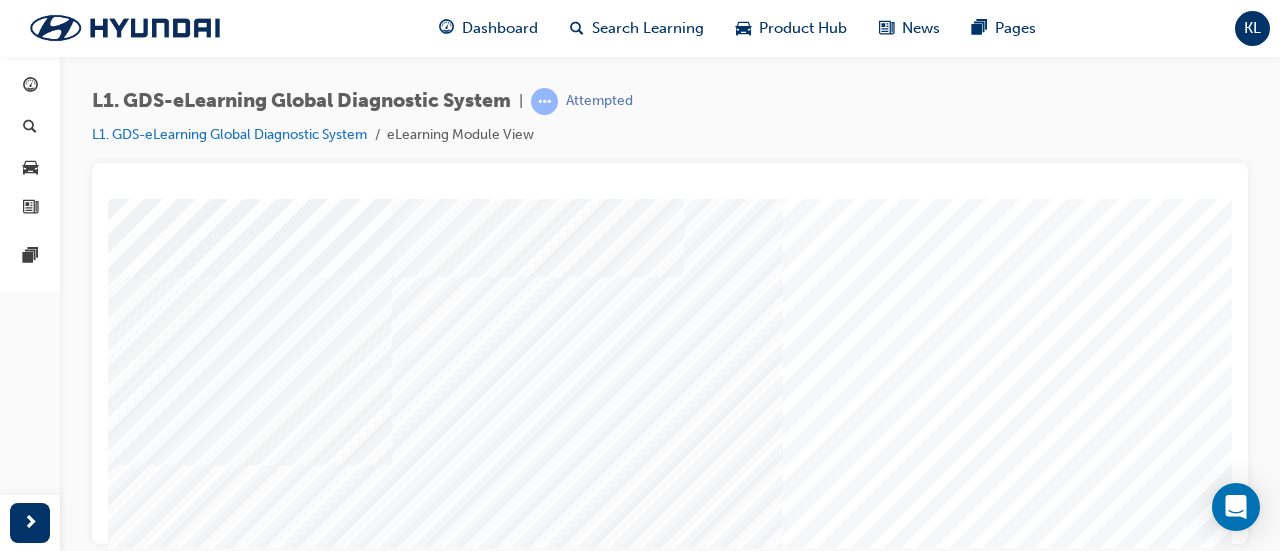 scroll, scrollTop: 416, scrollLeft: 0, axis: vertical 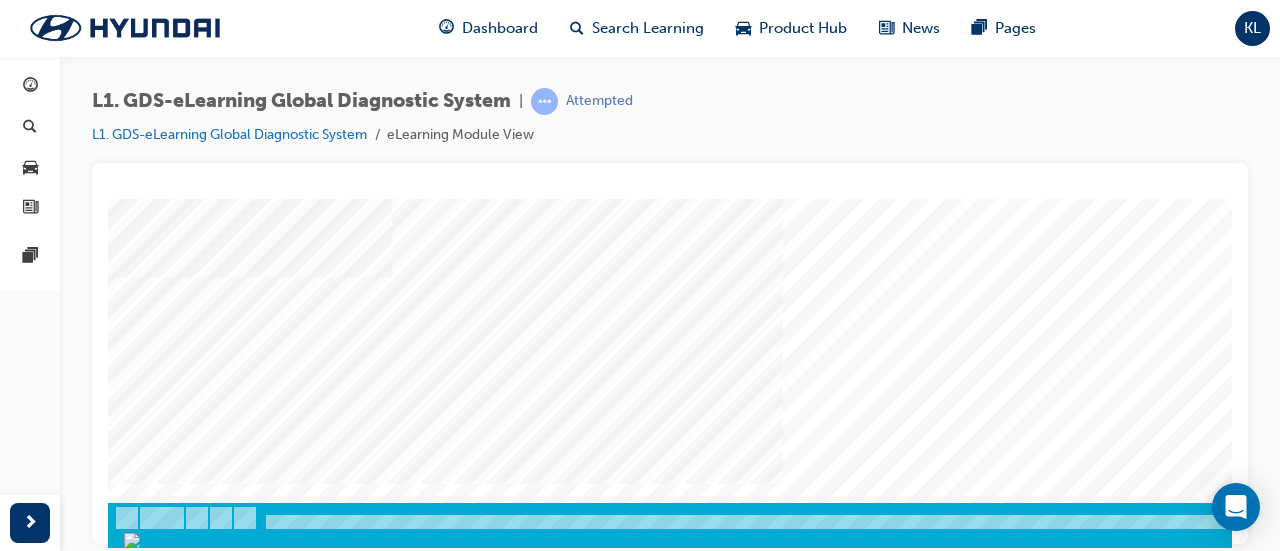 drag, startPoint x: 1227, startPoint y: 238, endPoint x: 1358, endPoint y: 709, distance: 488.8783 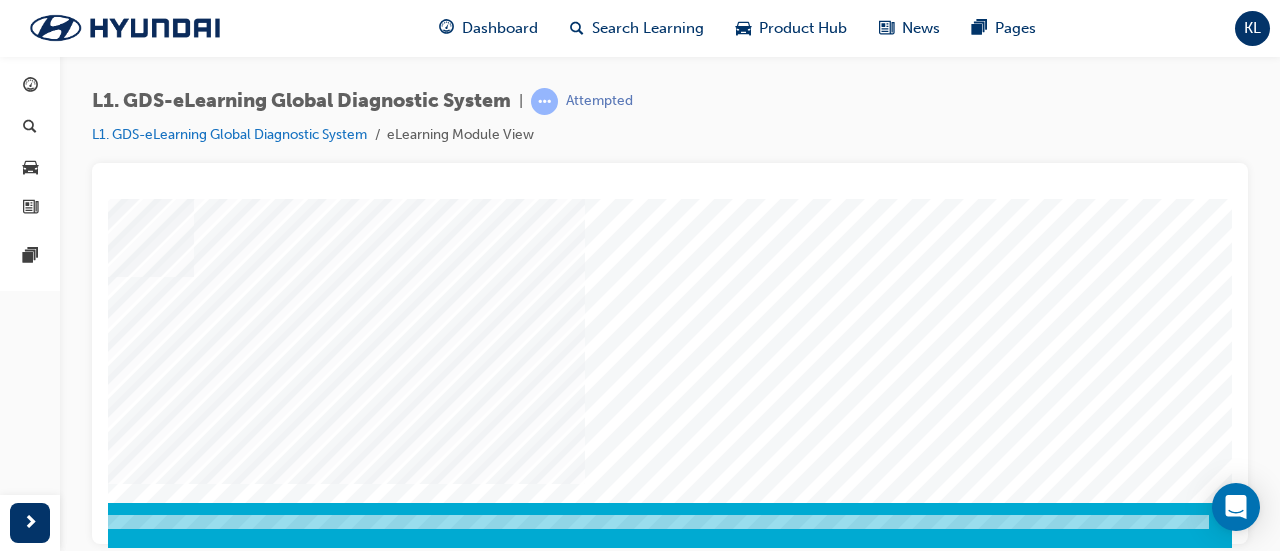 scroll, scrollTop: 416, scrollLeft: 251, axis: both 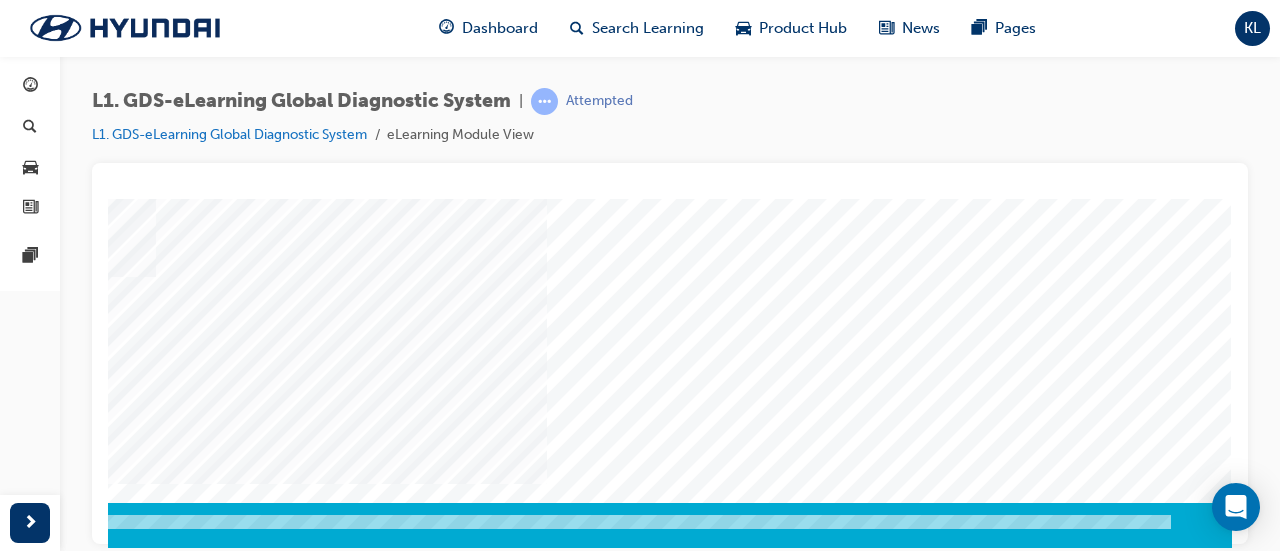 drag, startPoint x: 982, startPoint y: 537, endPoint x: 1374, endPoint y: 732, distance: 437.82303 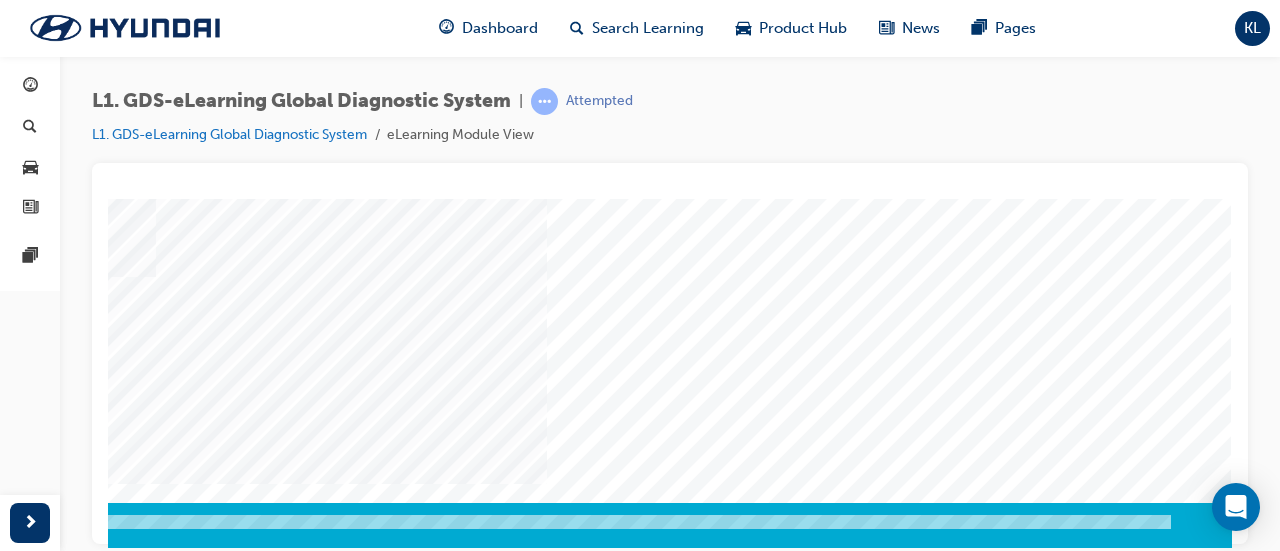 click at bounding box center [-58, 747] 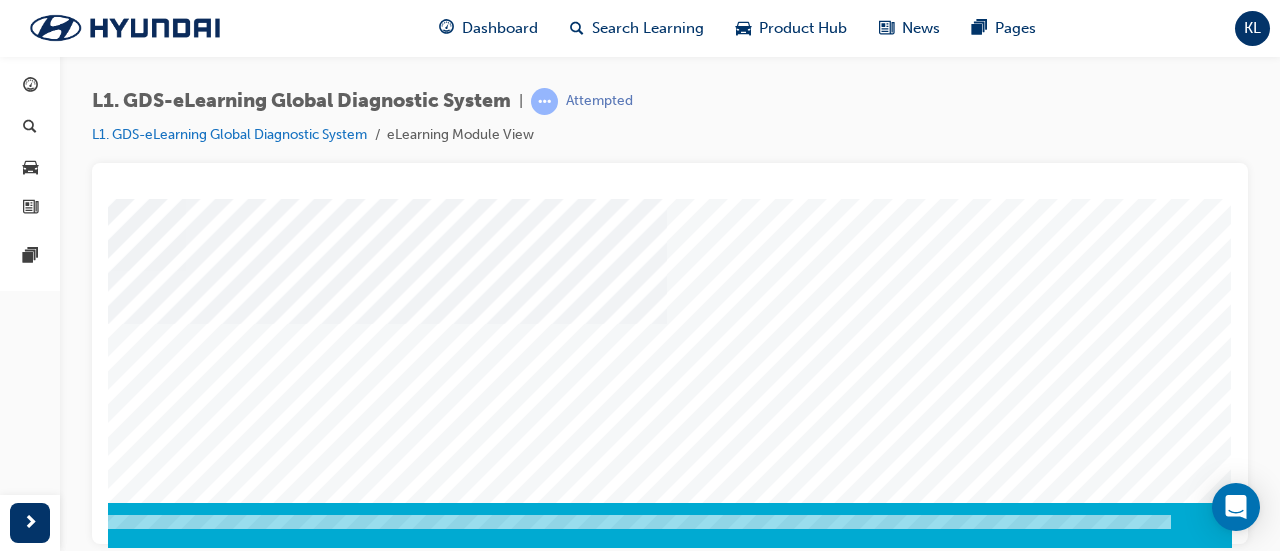 scroll, scrollTop: 0, scrollLeft: 0, axis: both 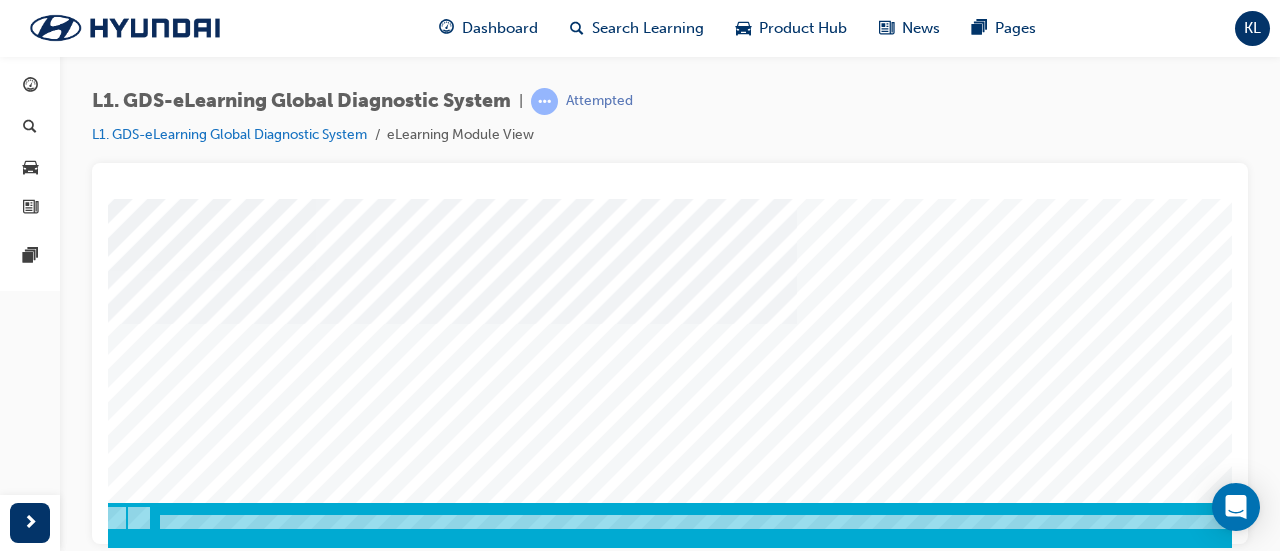 click at bounding box center (397, 2621) 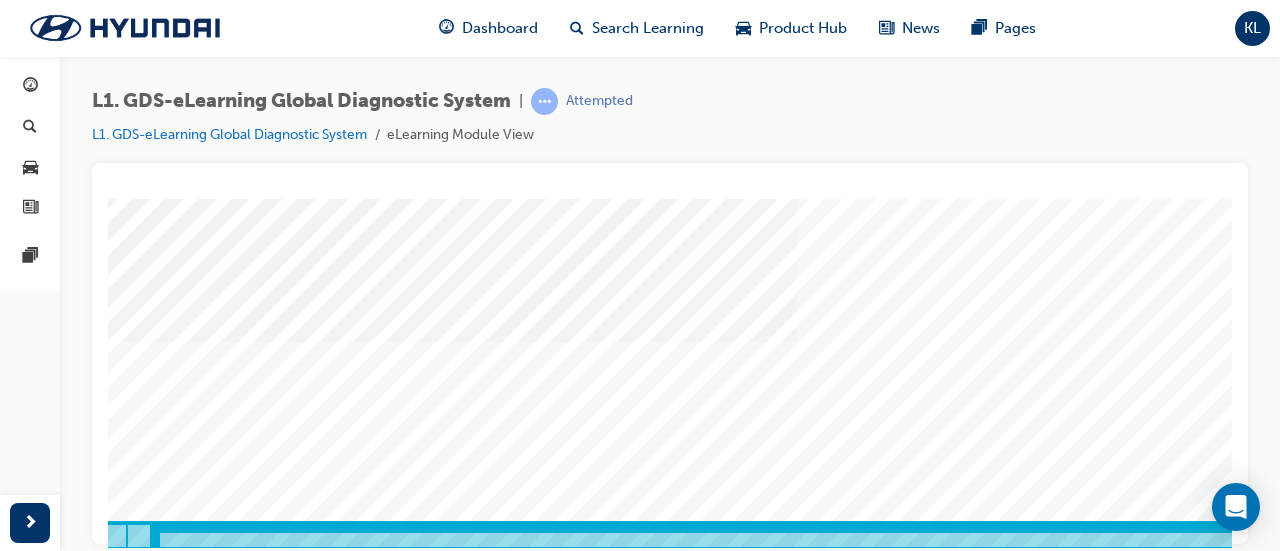 scroll, scrollTop: 416, scrollLeft: 106, axis: both 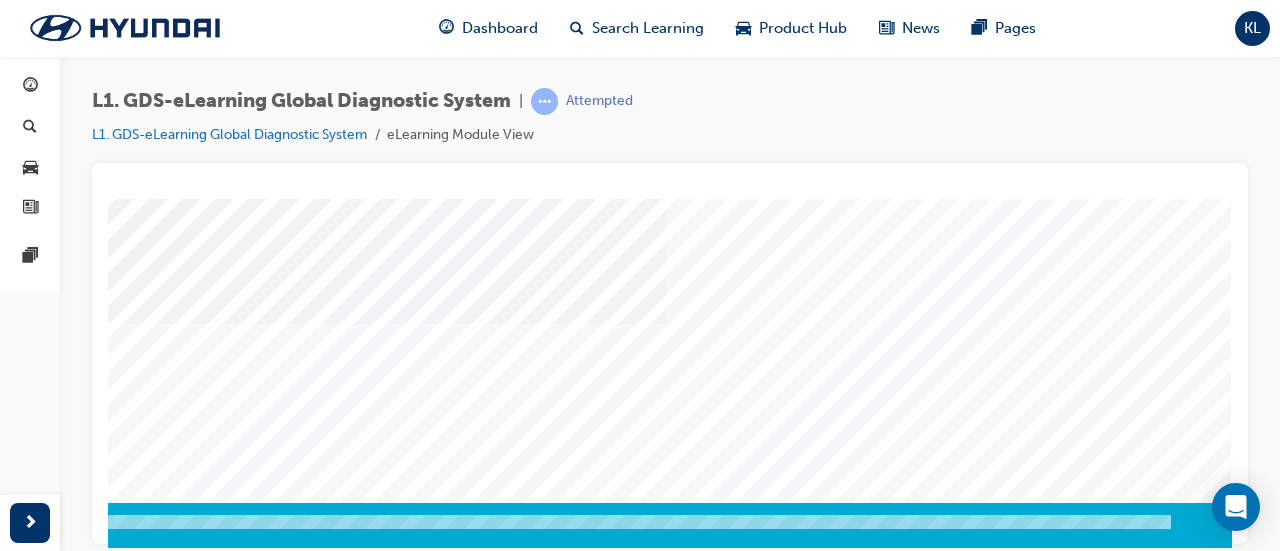 click at bounding box center (-58, 2912) 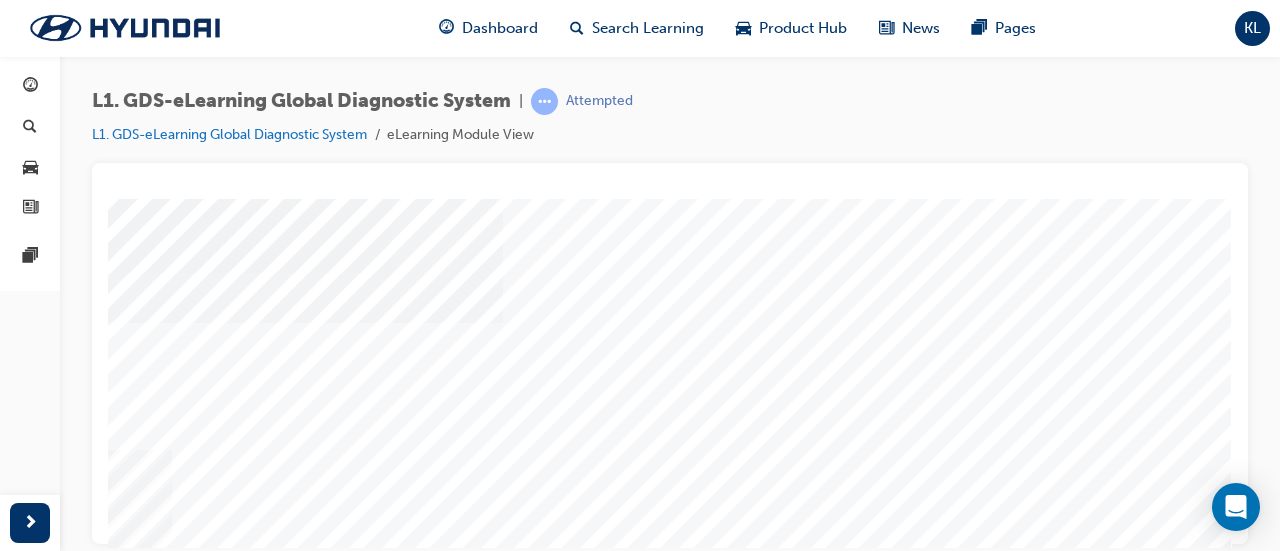 scroll, scrollTop: 162, scrollLeft: 251, axis: both 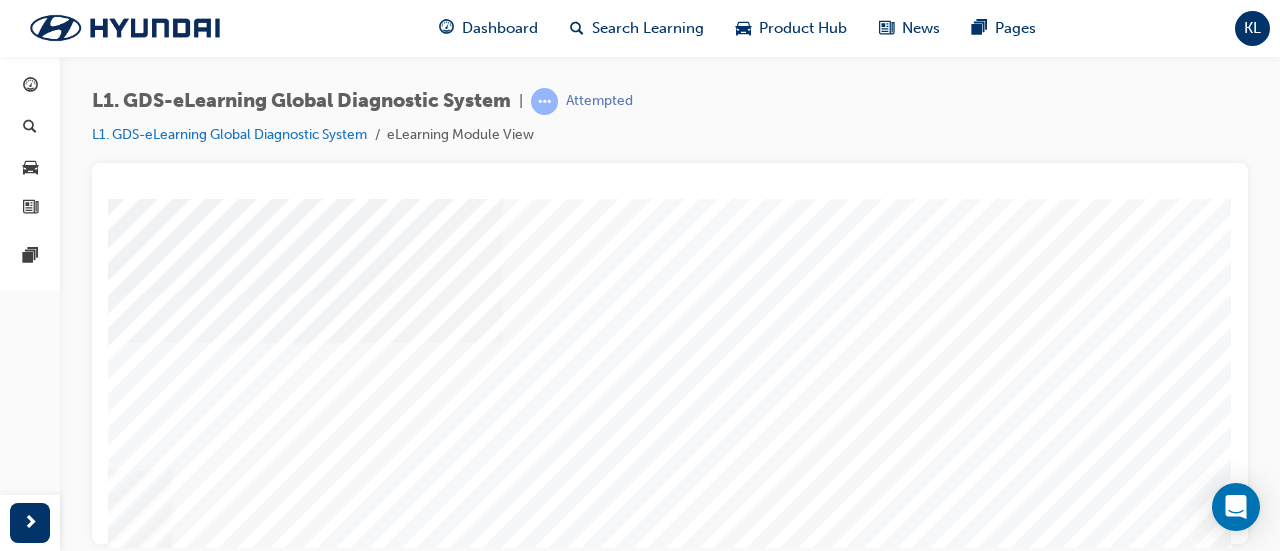 click at bounding box center [-65, 2810] 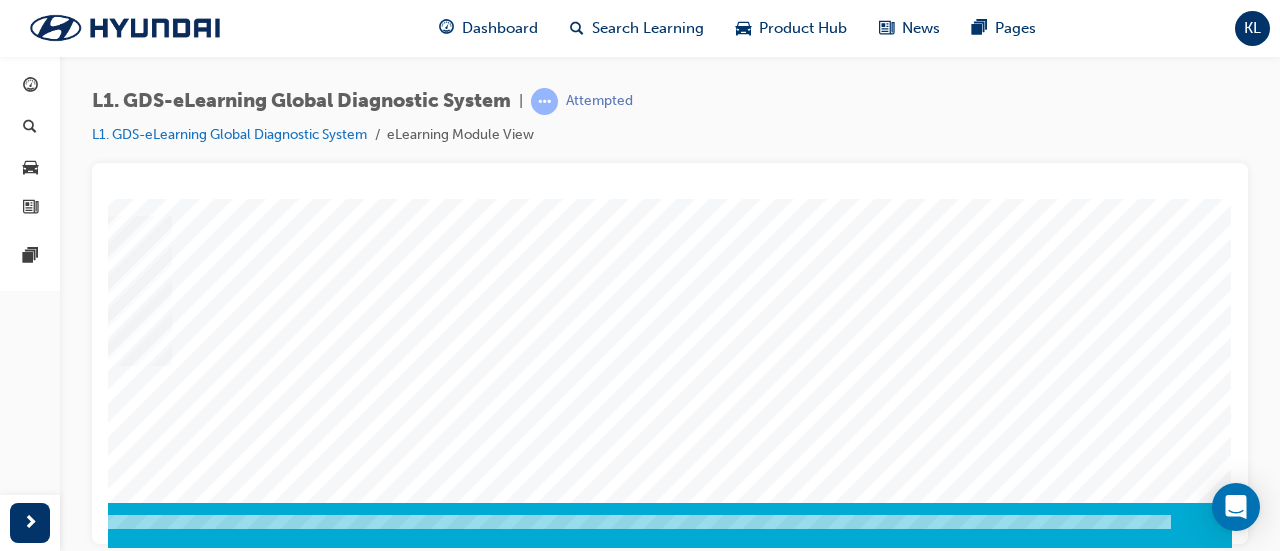 drag, startPoint x: 1230, startPoint y: 335, endPoint x: 1350, endPoint y: 692, distance: 376.62848 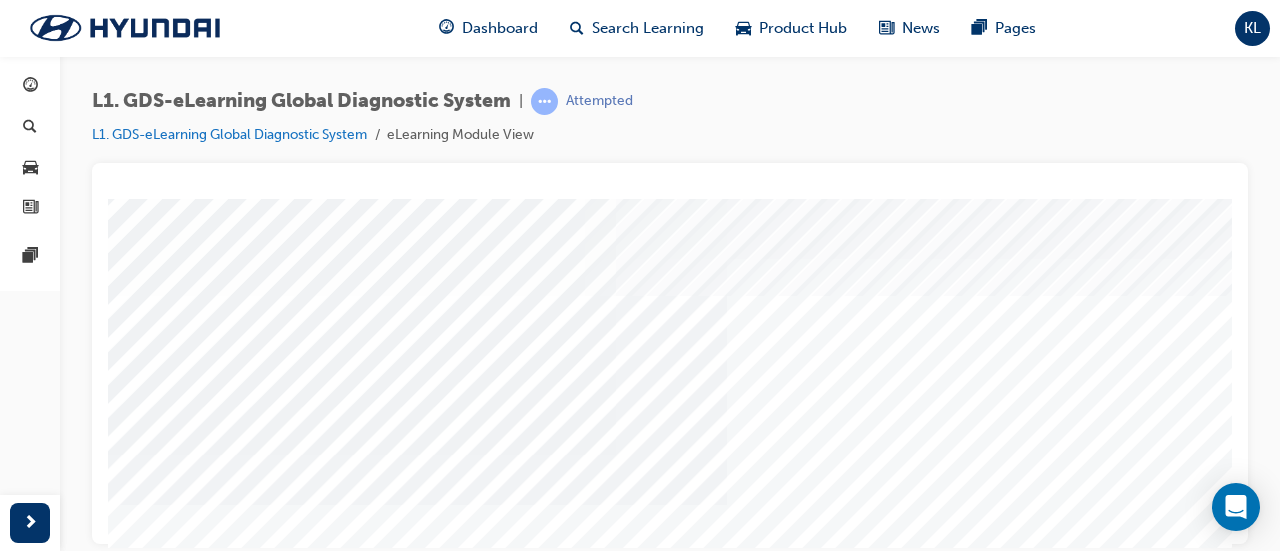 scroll, scrollTop: 416, scrollLeft: 12, axis: both 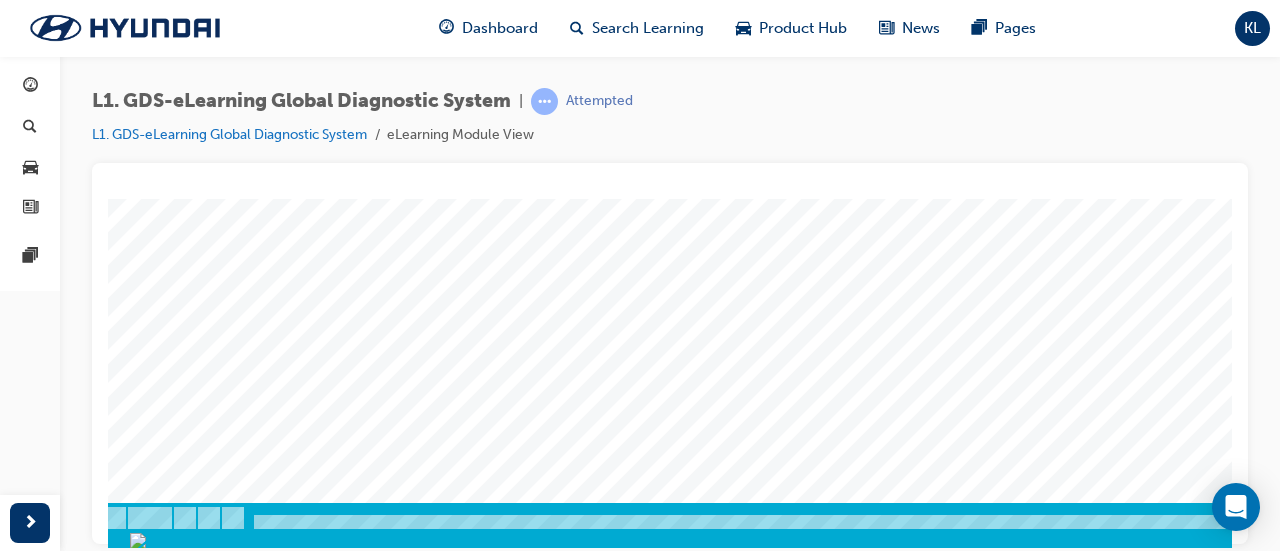 click at bounding box center (276, -198) 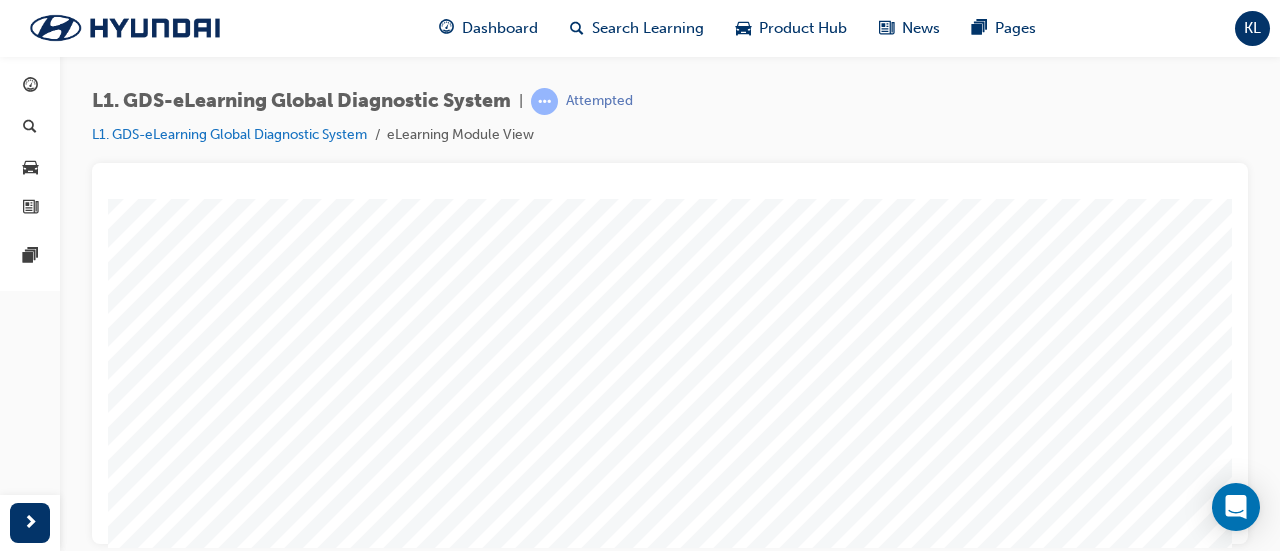 scroll, scrollTop: 308, scrollLeft: 251, axis: both 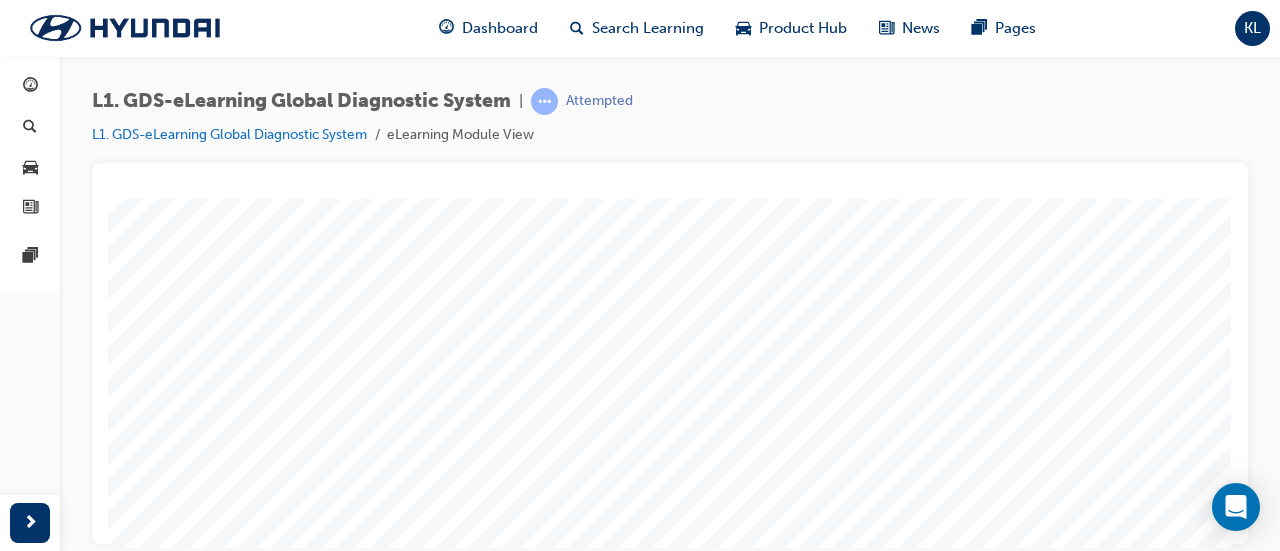 click at bounding box center [-58, 1043] 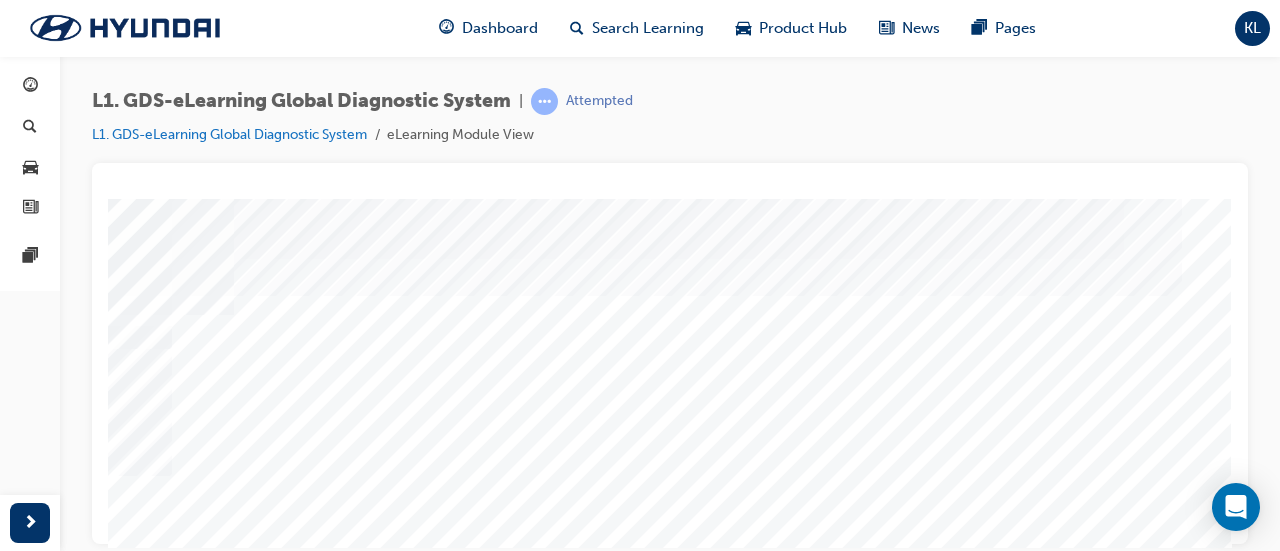 scroll, scrollTop: 0, scrollLeft: 0, axis: both 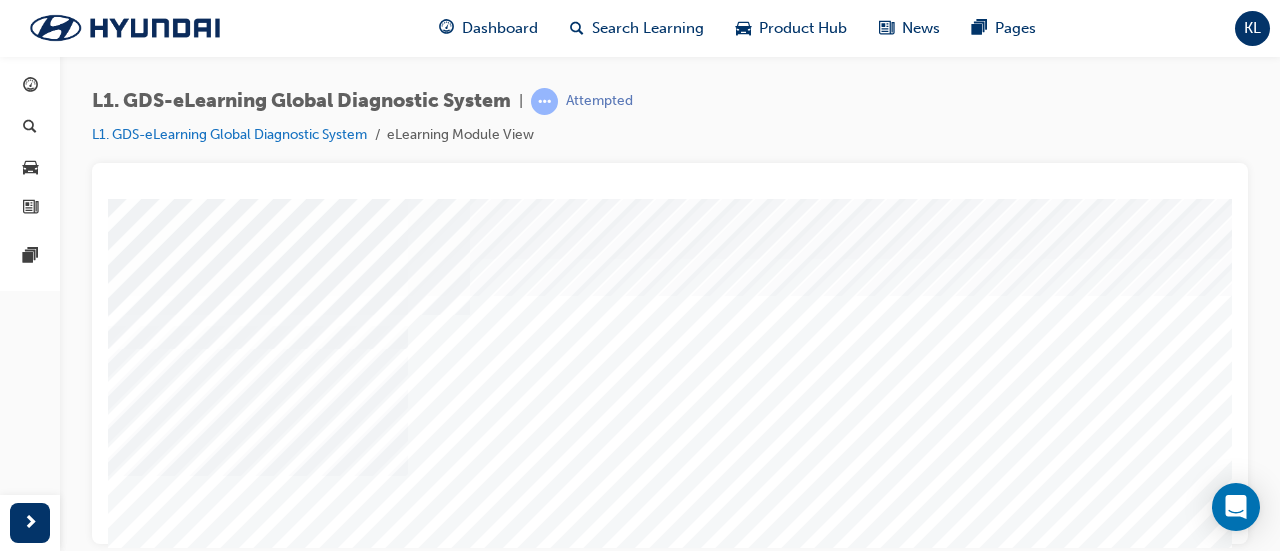 click on "L1. GDS-eLearning Global Diagnostic System | Attempted L1. GDS-eLearning Global Diagnostic System eLearning Module View" at bounding box center (640, 275) 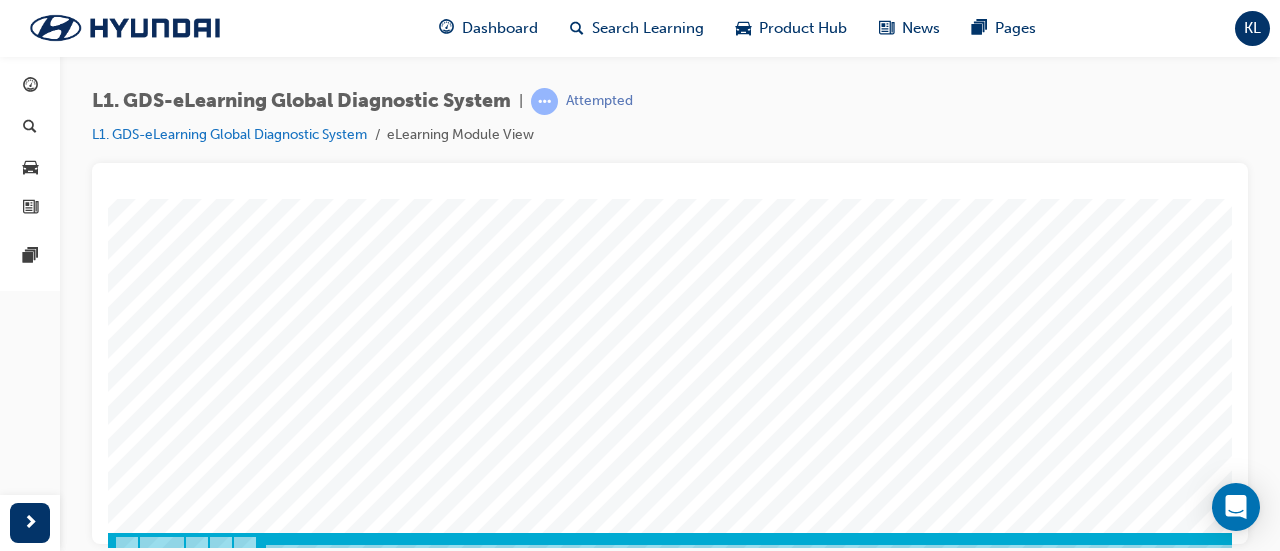 scroll, scrollTop: 405, scrollLeft: 0, axis: vertical 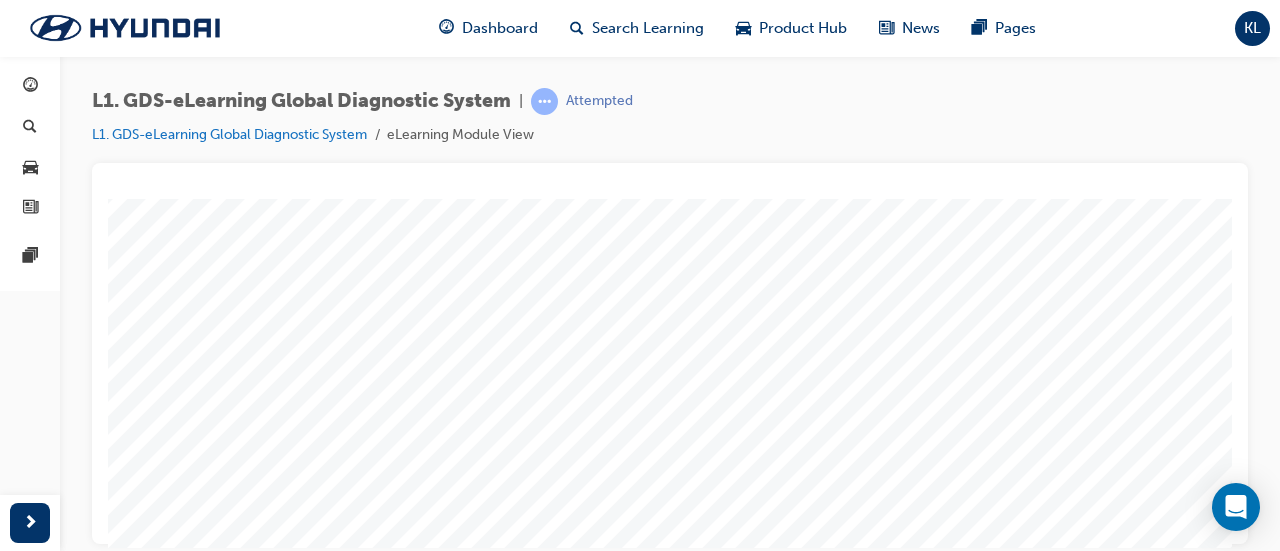 drag, startPoint x: 1220, startPoint y: 419, endPoint x: 1009, endPoint y: 613, distance: 286.63043 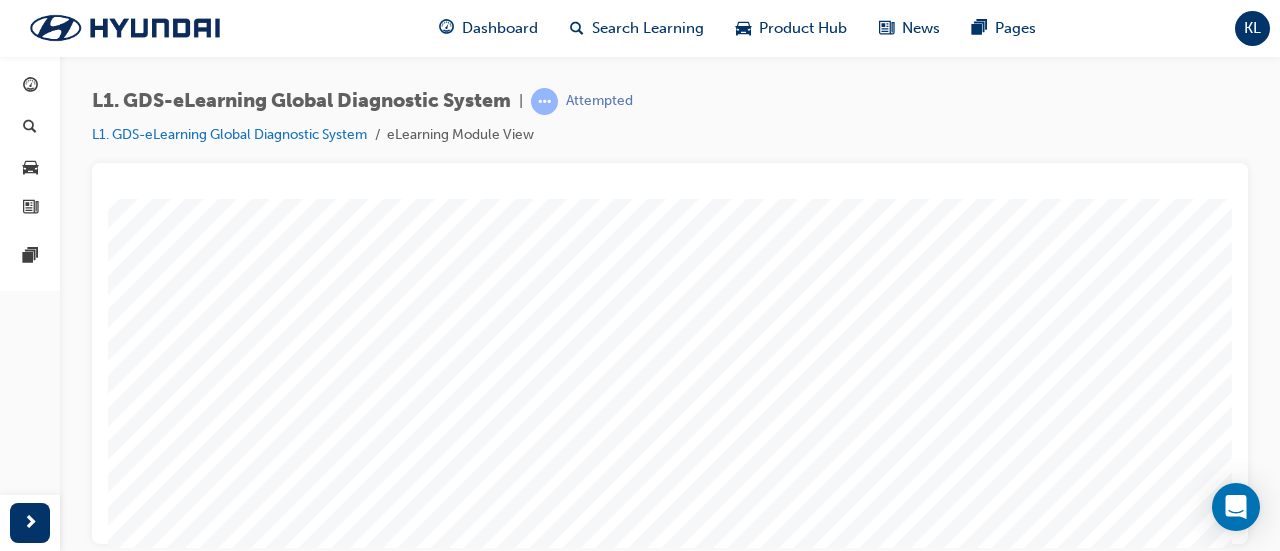 scroll, scrollTop: 353, scrollLeft: 0, axis: vertical 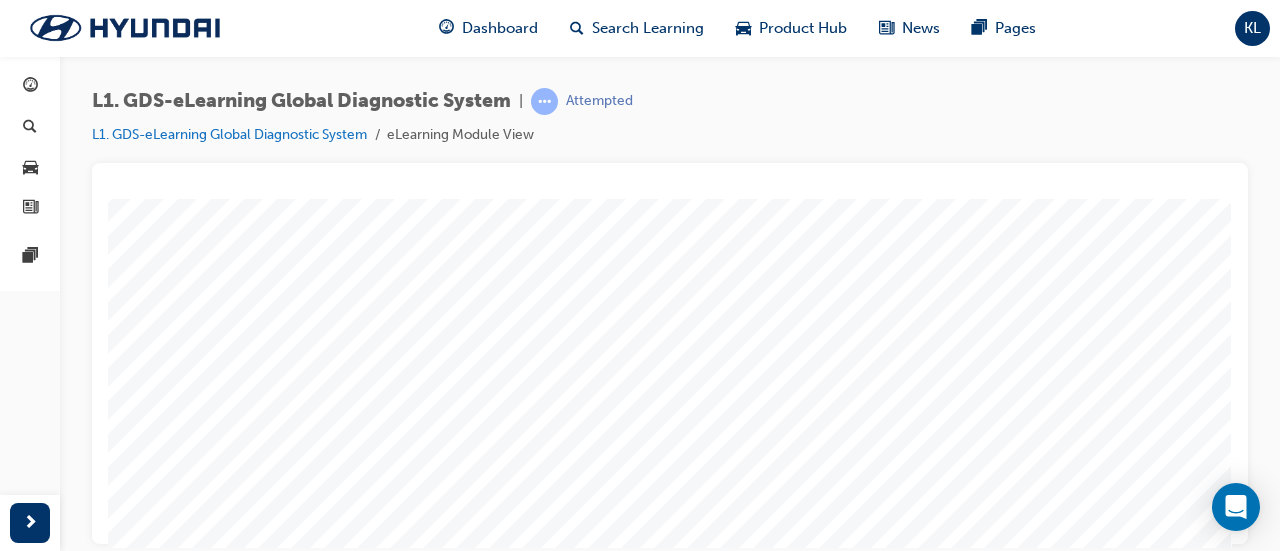 click at bounding box center (-58, 692) 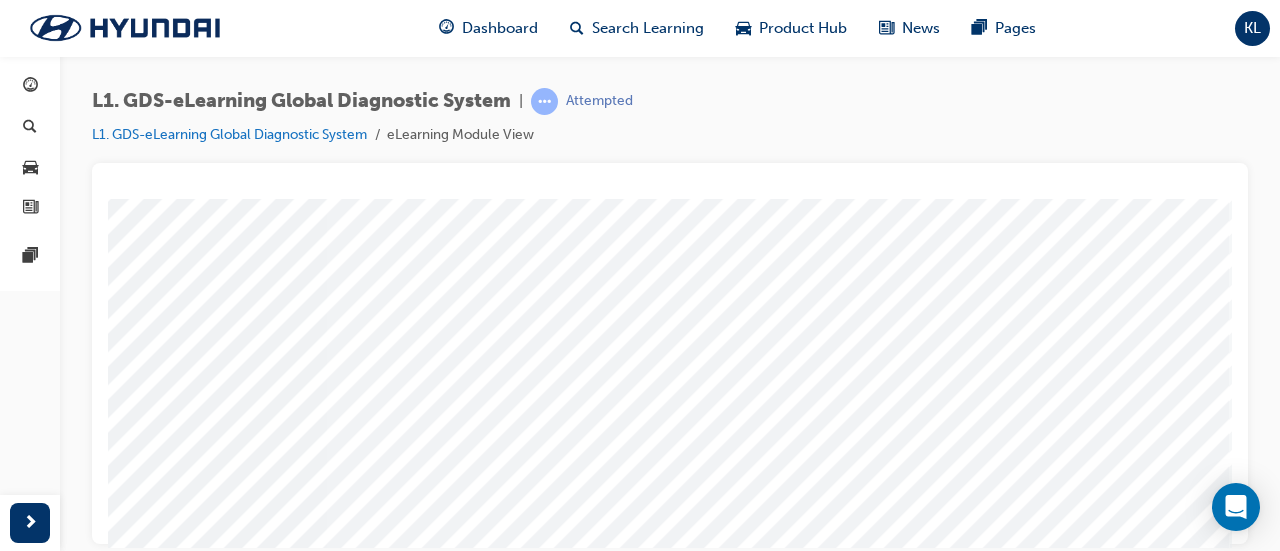 scroll, scrollTop: 0, scrollLeft: 0, axis: both 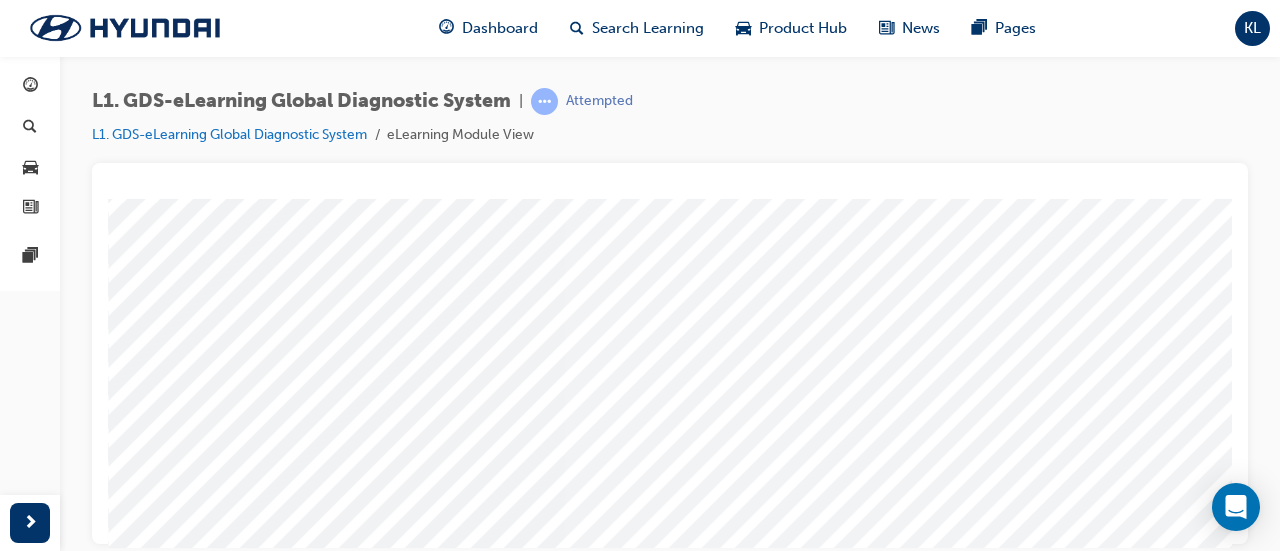 click at bounding box center (218, 3776) 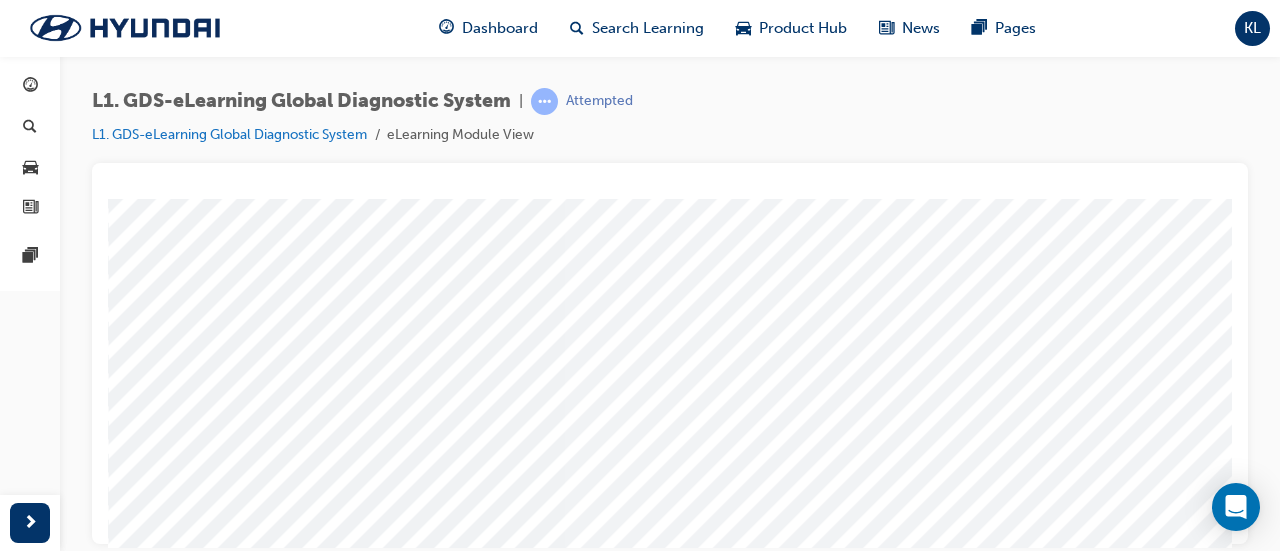 scroll, scrollTop: 416, scrollLeft: 0, axis: vertical 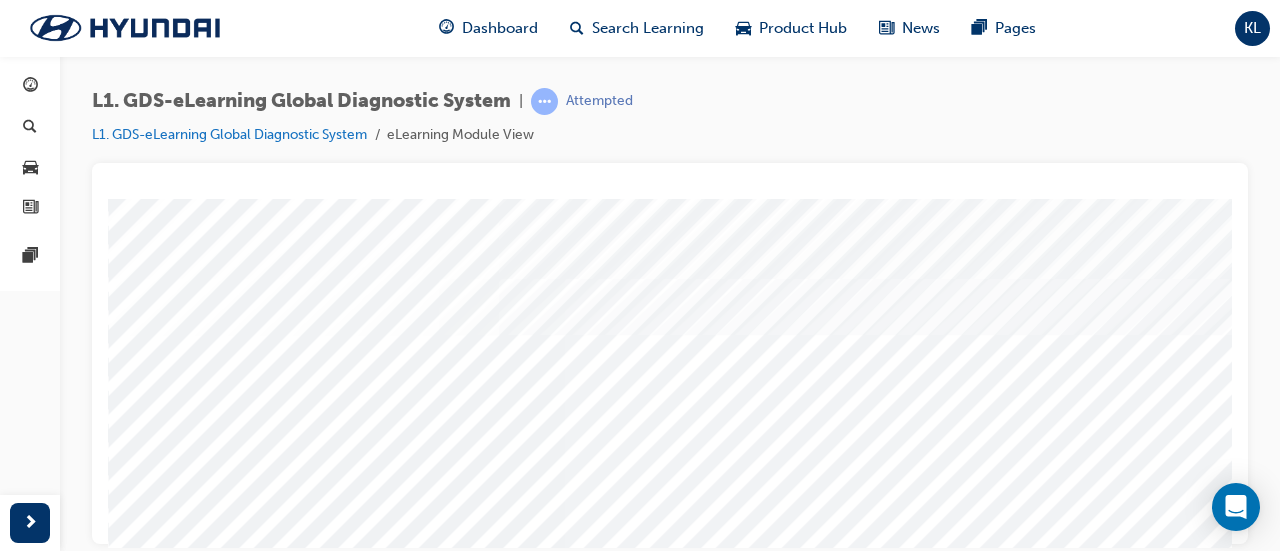 click at bounding box center (233, 2335) 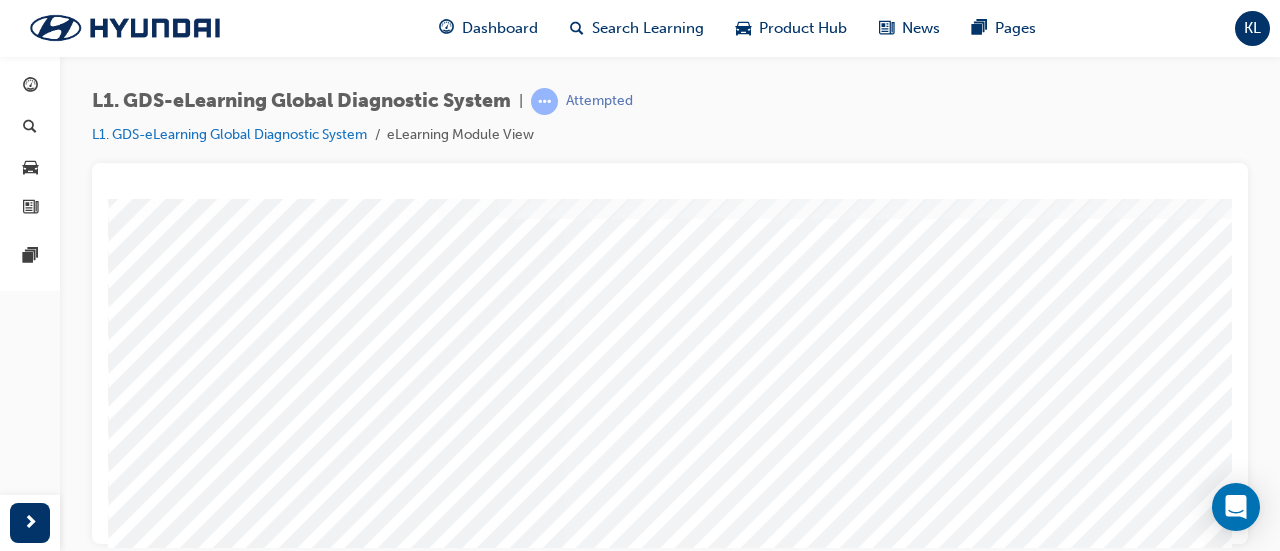 scroll, scrollTop: 416, scrollLeft: 0, axis: vertical 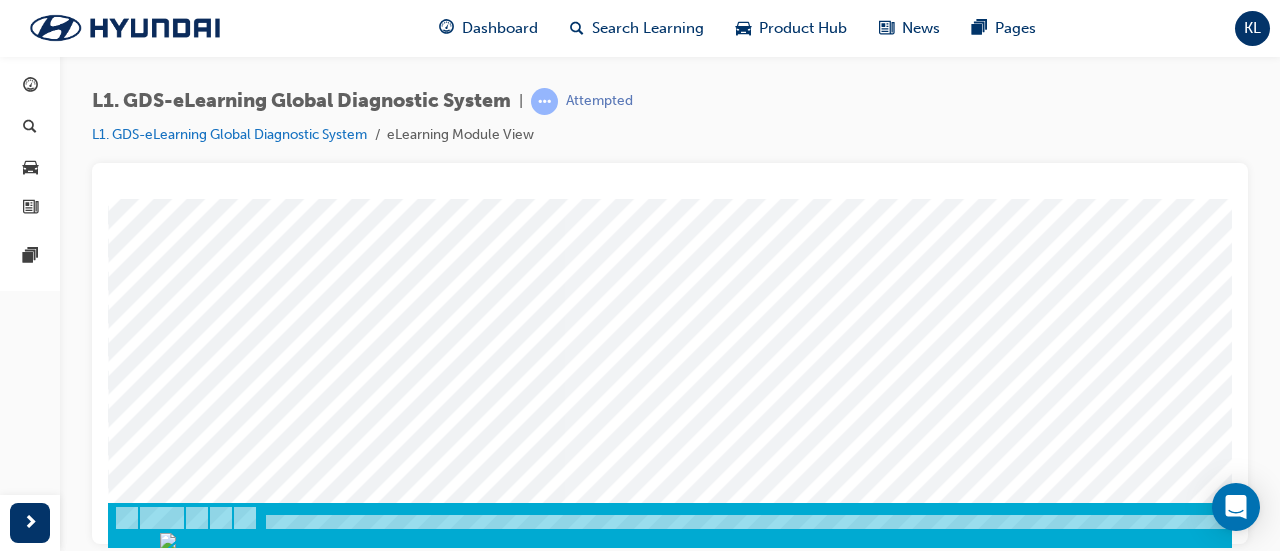 click at bounding box center [233, 2210] 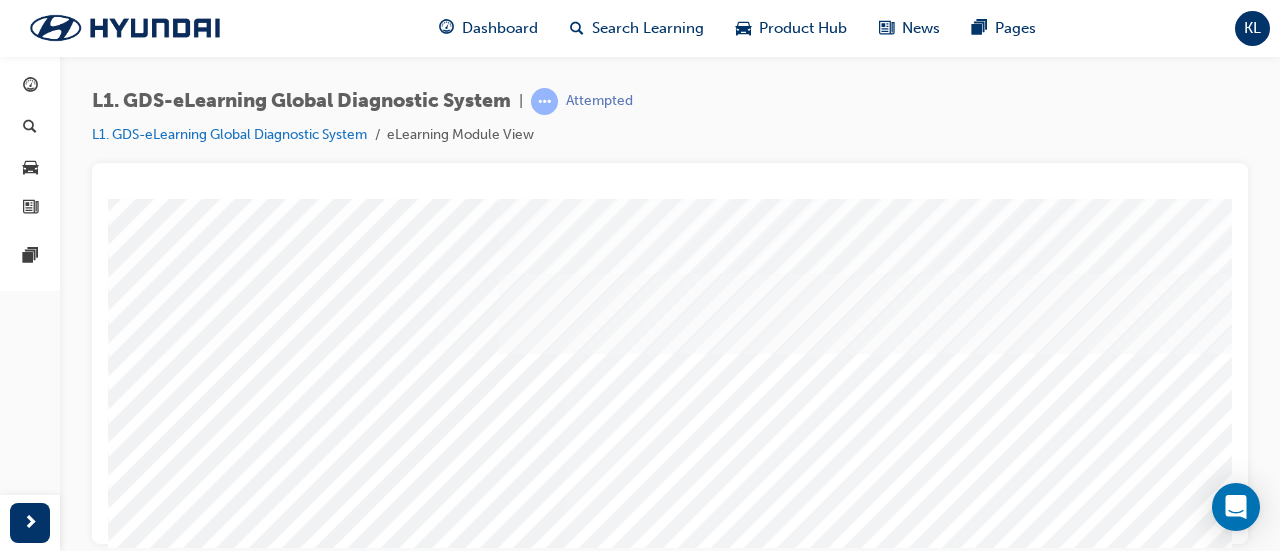 scroll, scrollTop: 416, scrollLeft: 0, axis: vertical 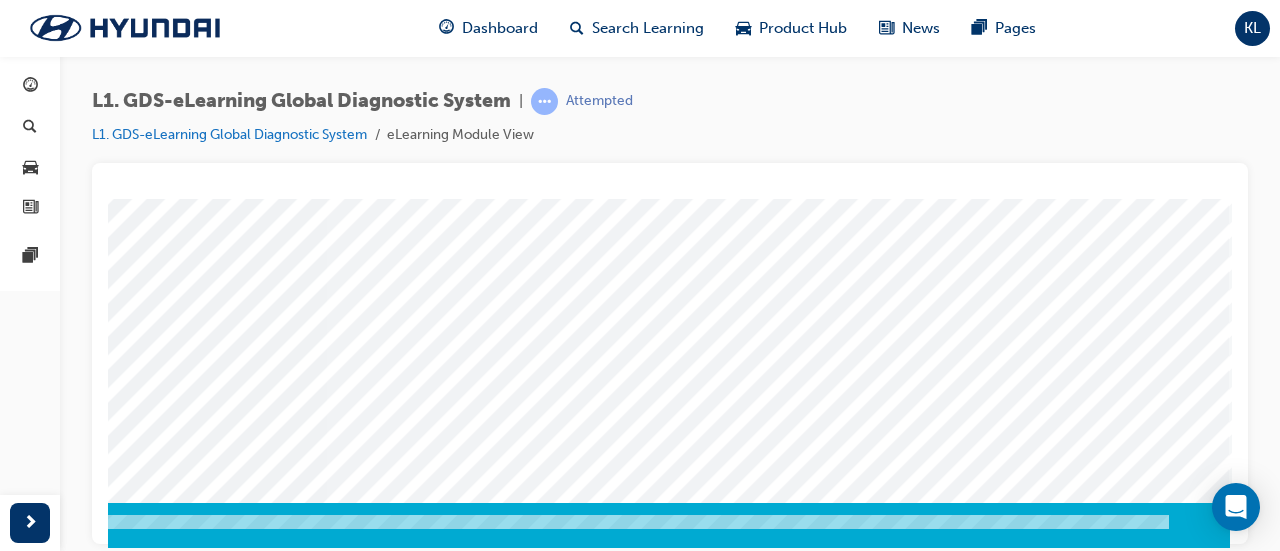 click at bounding box center (-60, 2307) 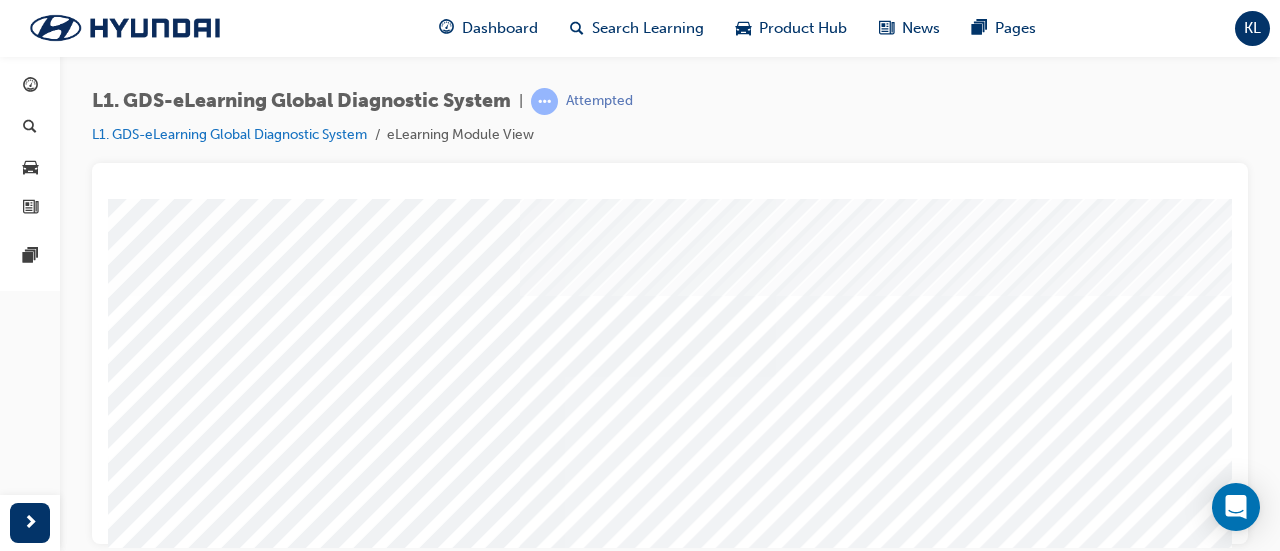 drag, startPoint x: 1144, startPoint y: 204, endPoint x: 858, endPoint y: 388, distance: 340.07648 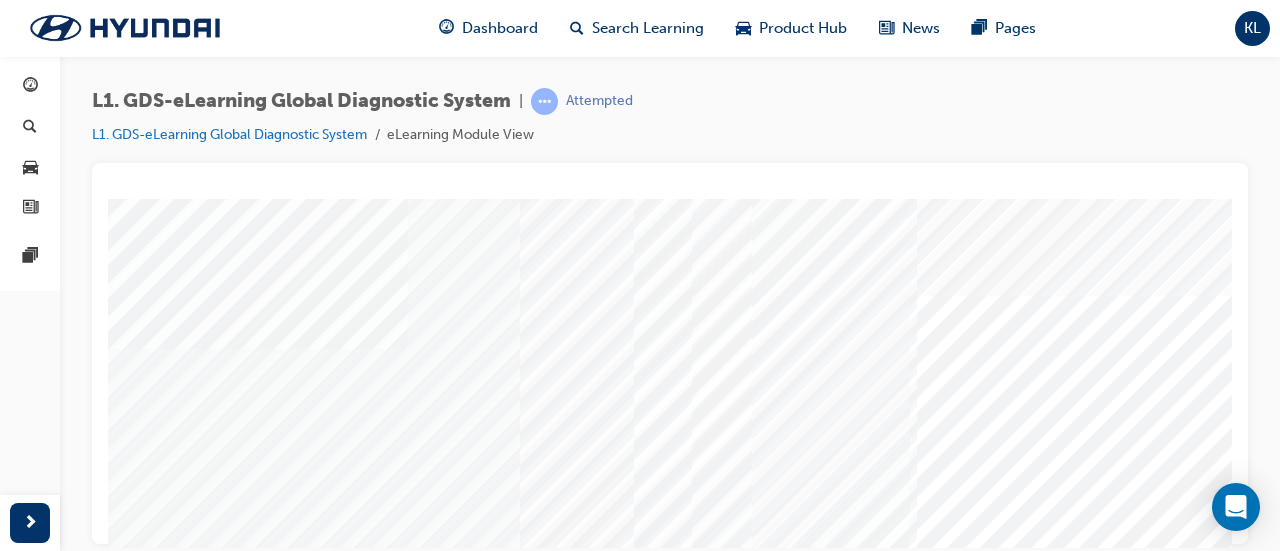 click at bounding box center [133, 6708] 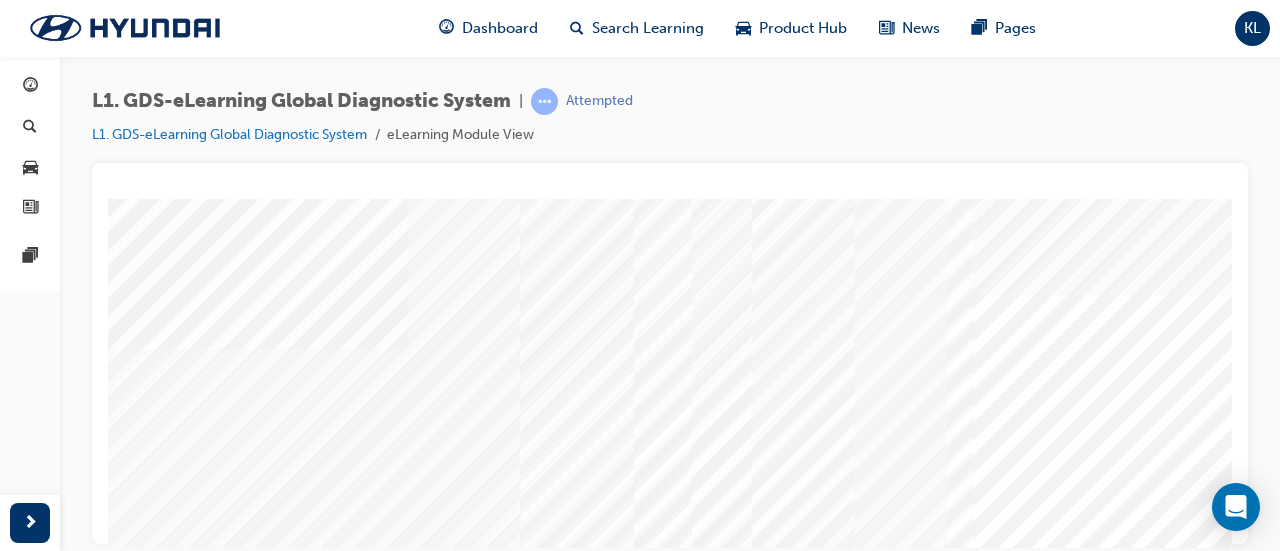click at bounding box center (133, 6758) 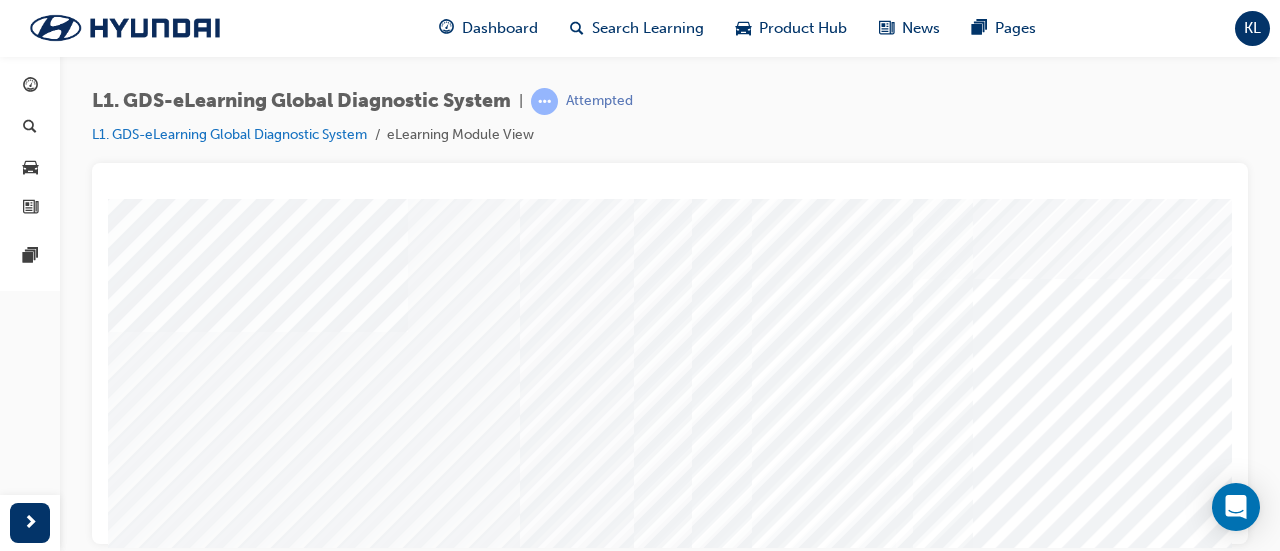 scroll, scrollTop: 6, scrollLeft: 0, axis: vertical 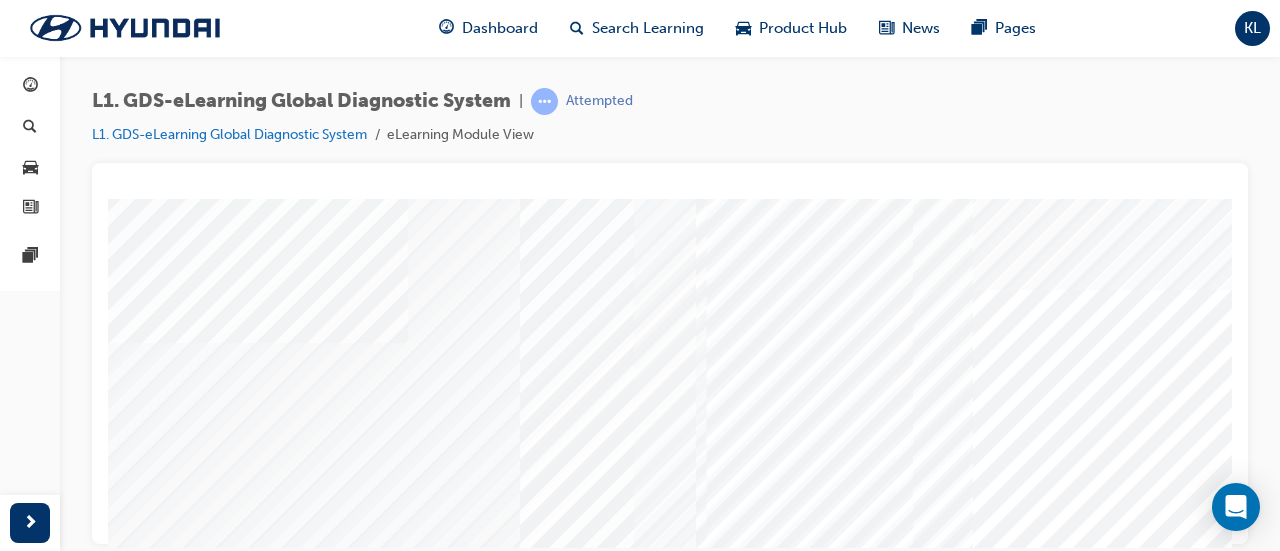 click at bounding box center (133, 6802) 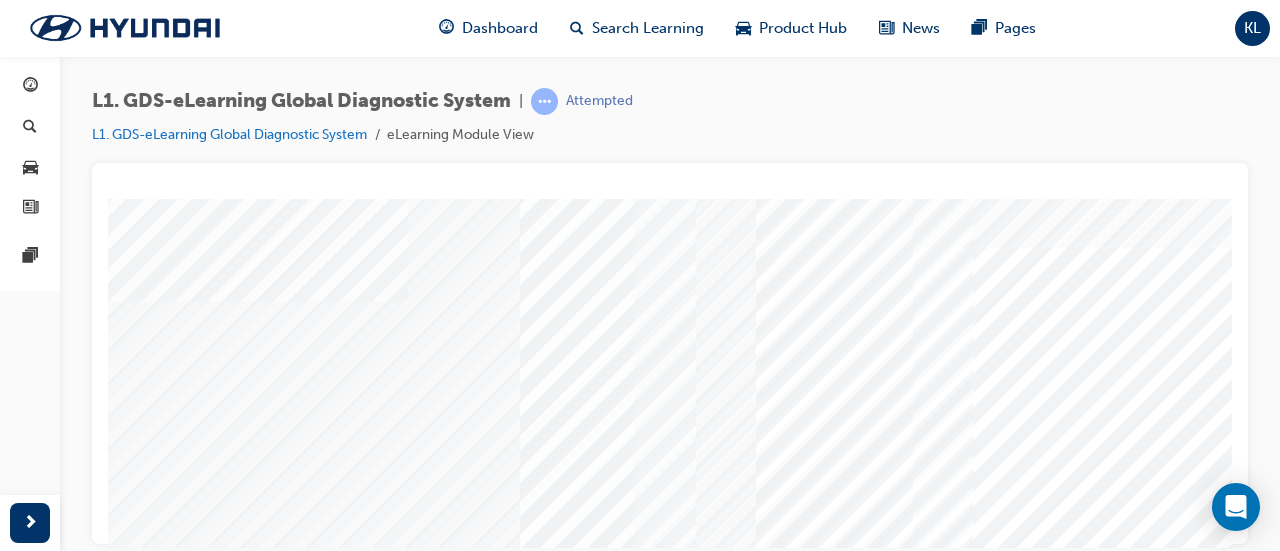 scroll, scrollTop: 16, scrollLeft: 0, axis: vertical 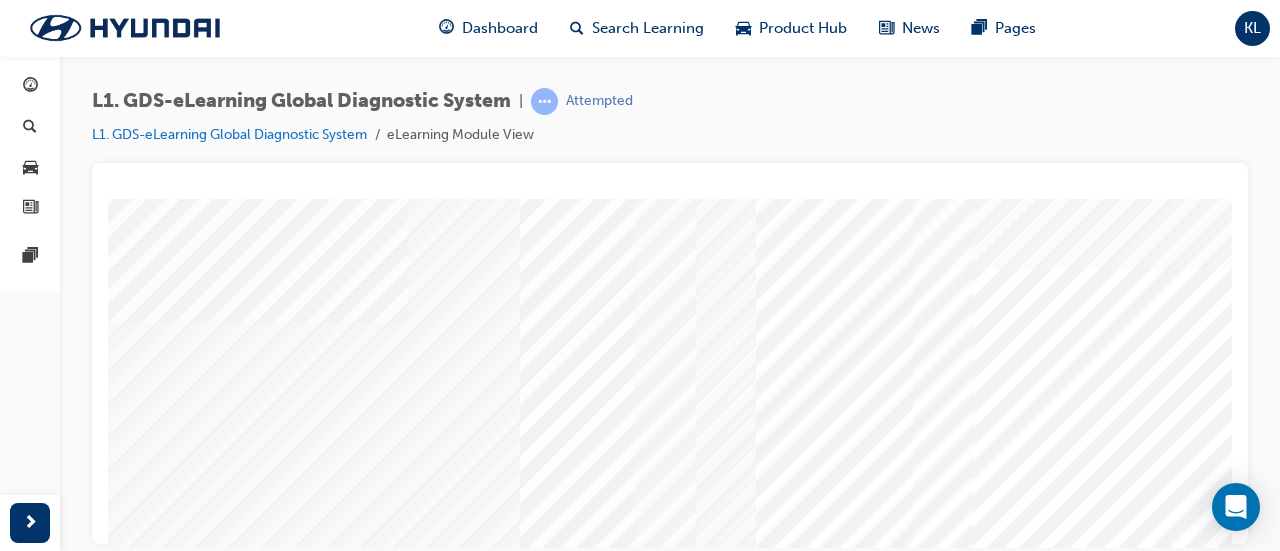 drag, startPoint x: 1227, startPoint y: 296, endPoint x: 1357, endPoint y: 499, distance: 241.05809 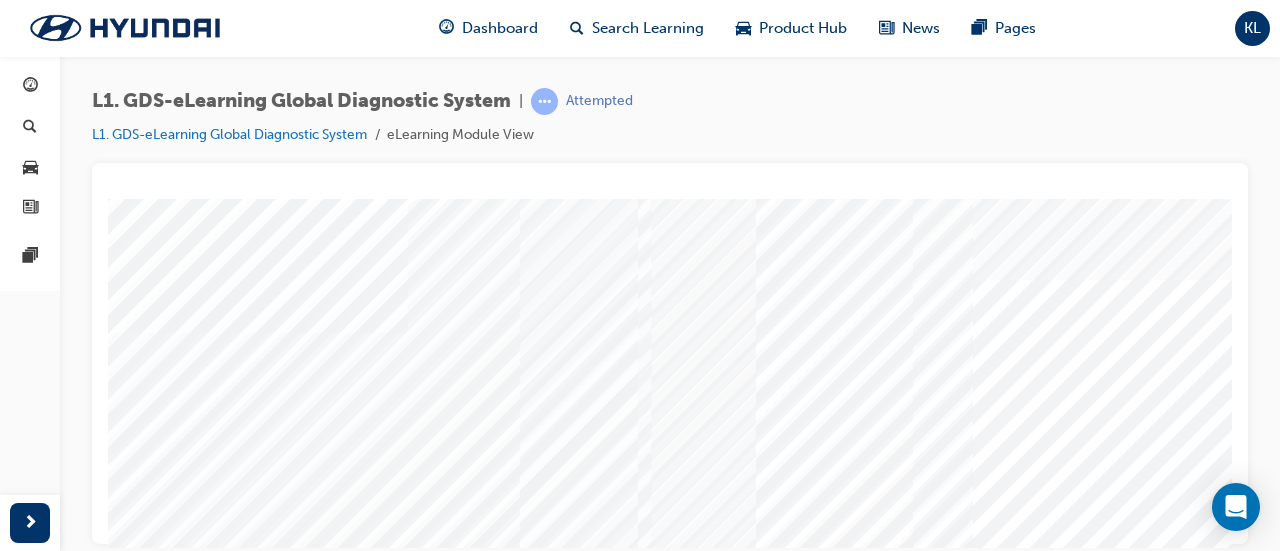 click at bounding box center [133, 6842] 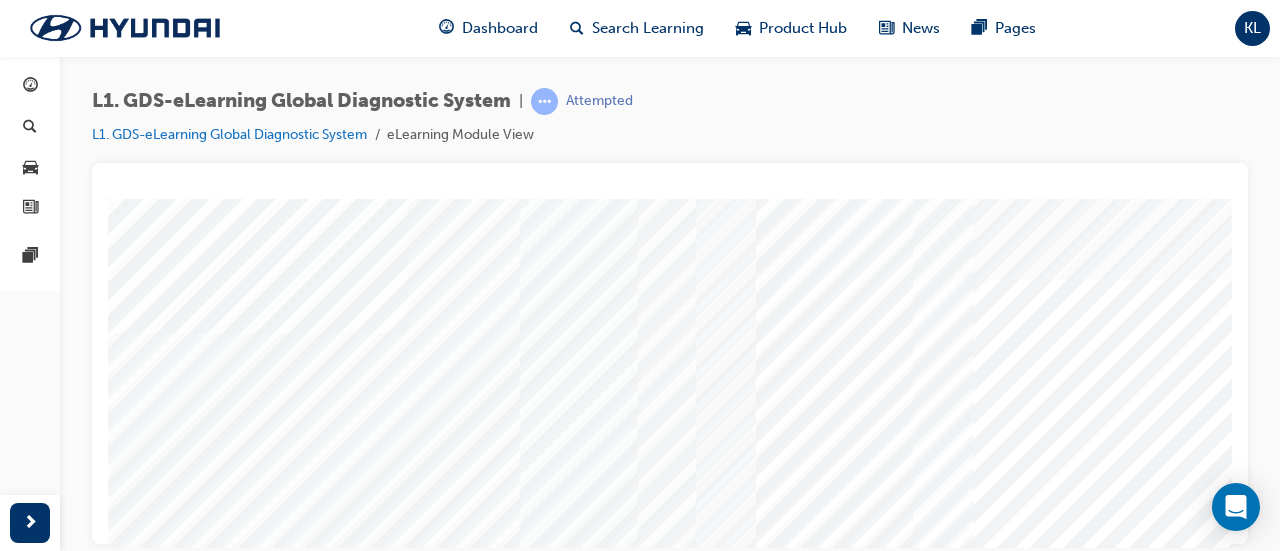click at bounding box center [789, 1263] 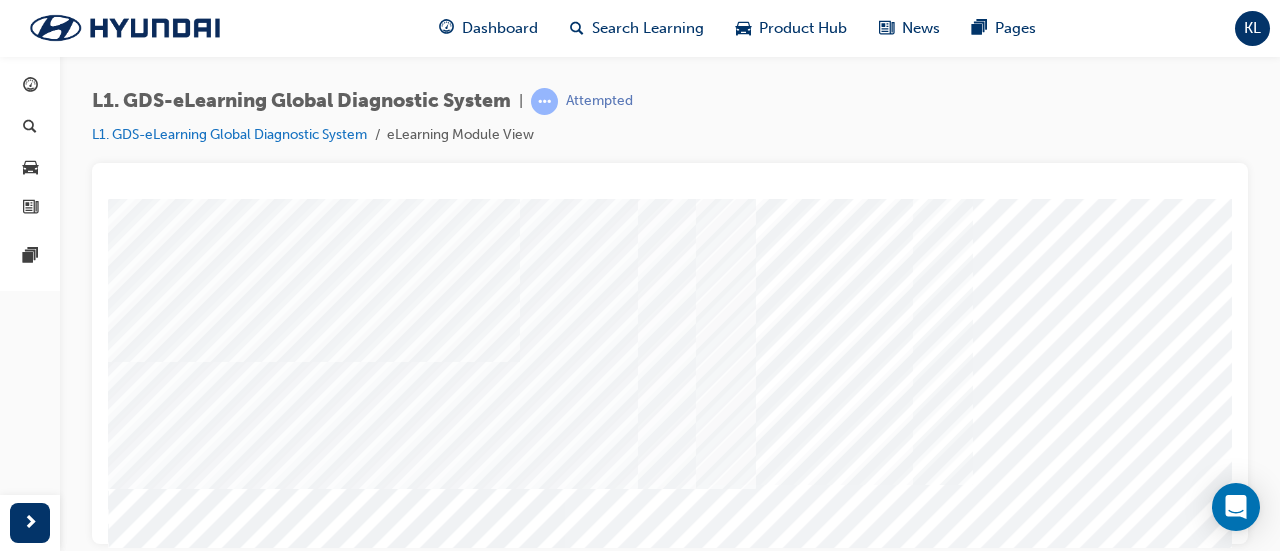 scroll, scrollTop: 6, scrollLeft: 0, axis: vertical 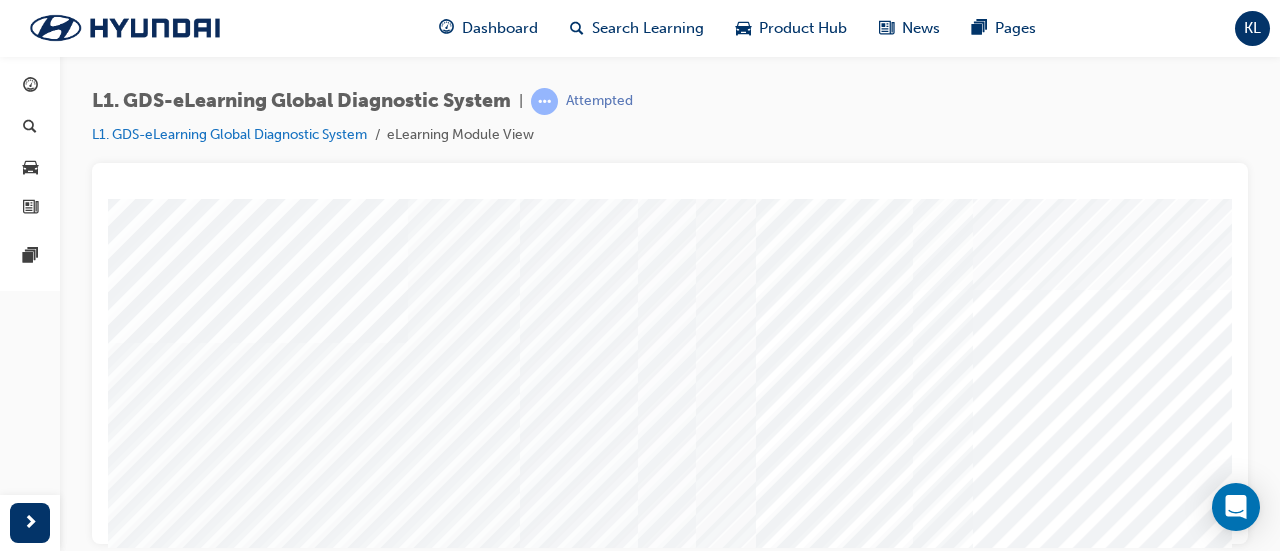 drag, startPoint x: 1219, startPoint y: 285, endPoint x: 1370, endPoint y: 465, distance: 234.94893 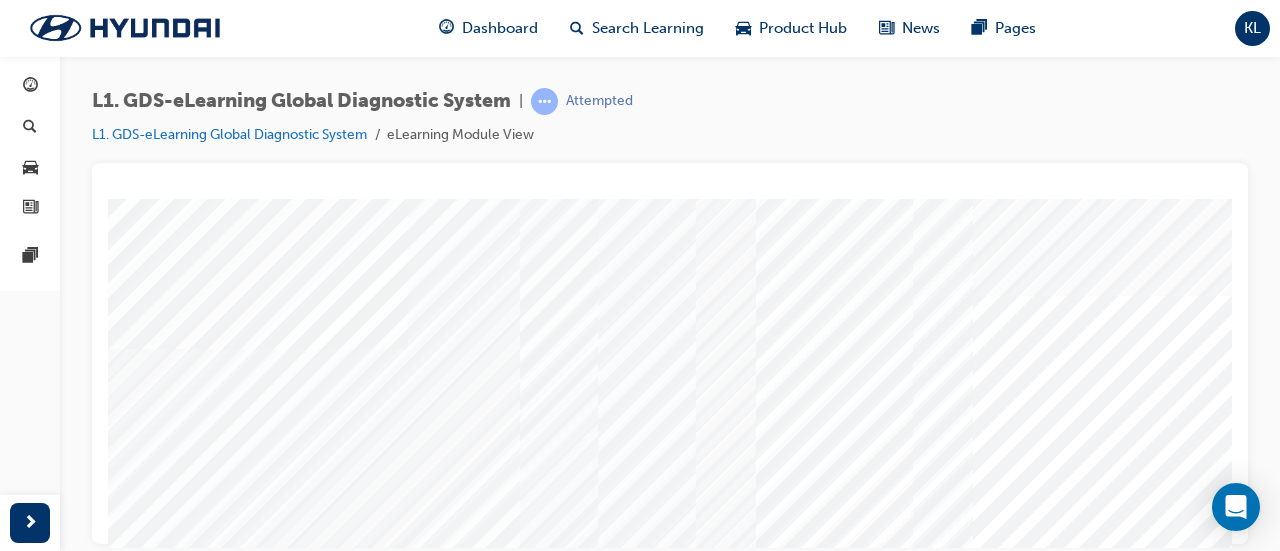 click at bounding box center [133, 6908] 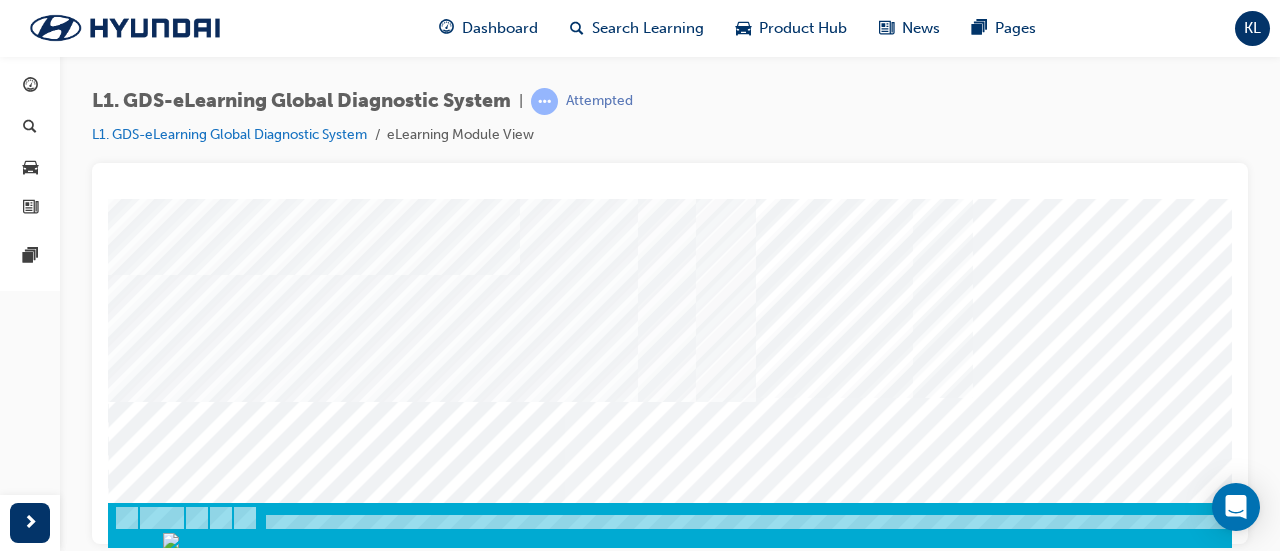 scroll, scrollTop: 416, scrollLeft: 251, axis: both 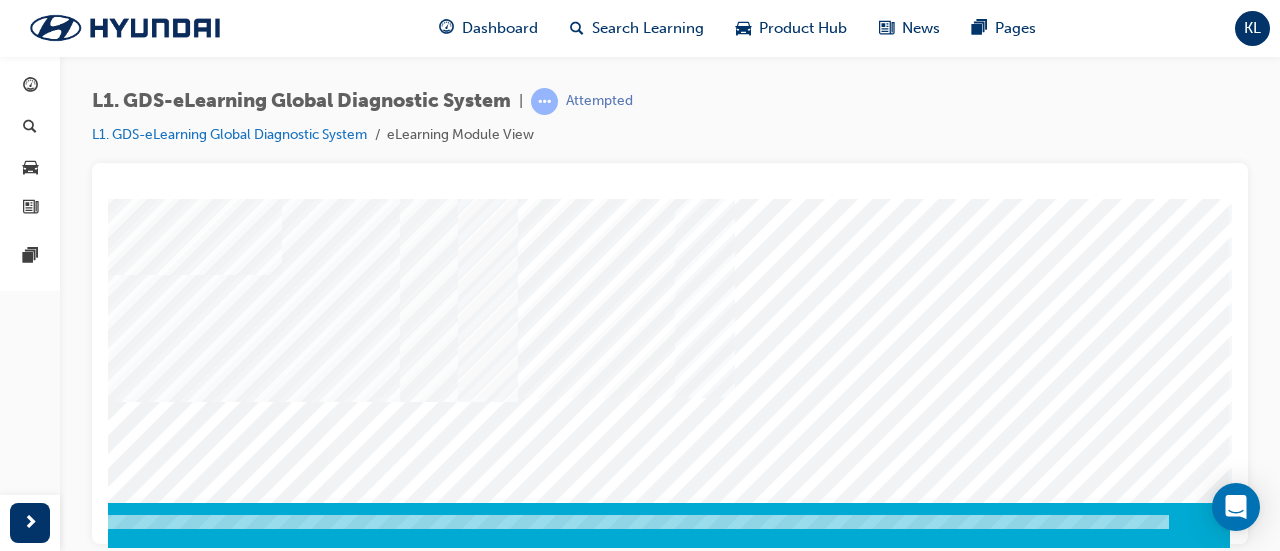 click at bounding box center (-60, 3651) 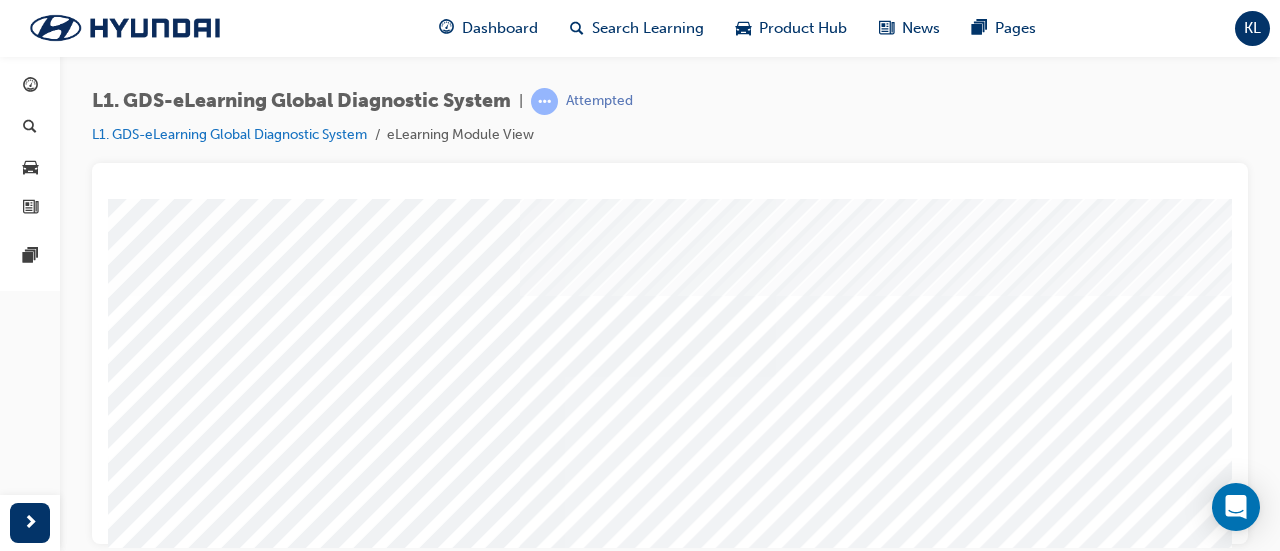 drag, startPoint x: 1104, startPoint y: 414, endPoint x: 930, endPoint y: 397, distance: 174.82849 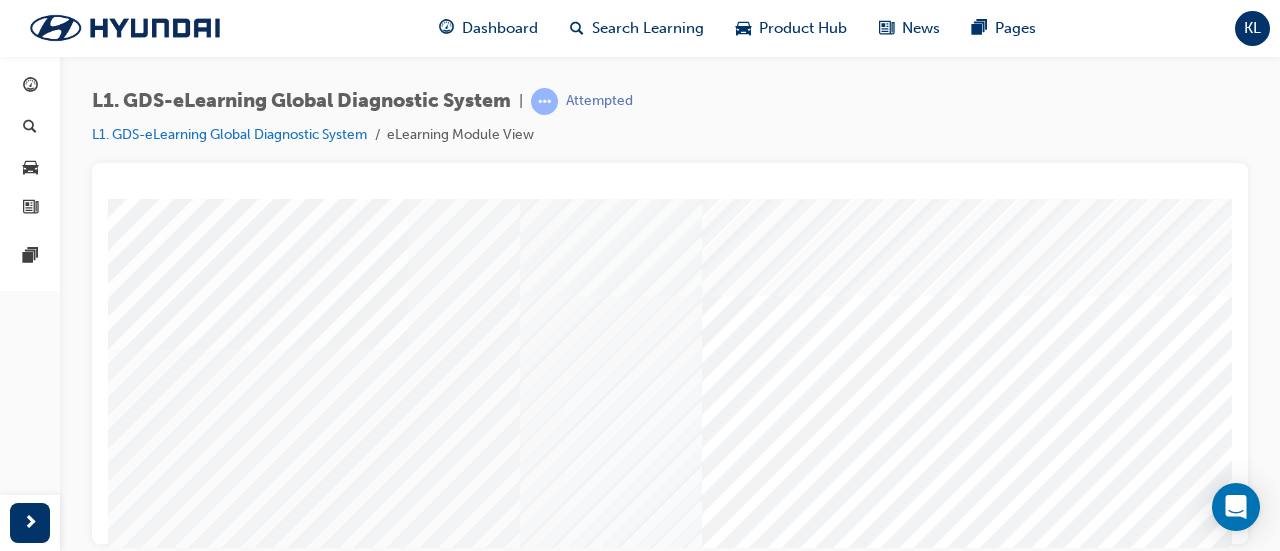 click at bounding box center (130, 5220) 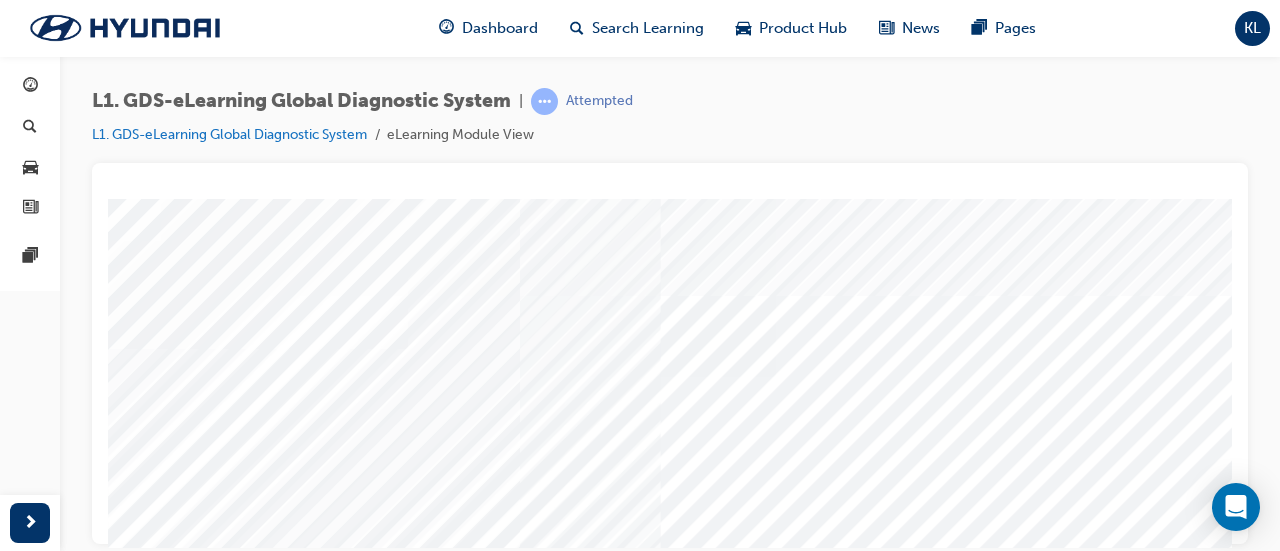 click at bounding box center (133, 5178) 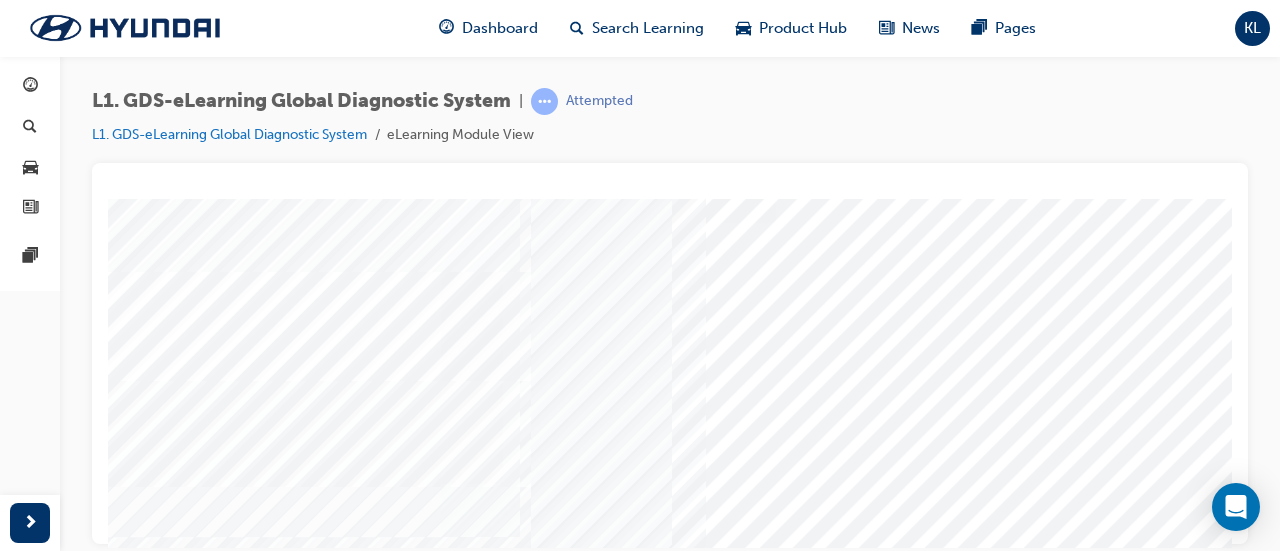 scroll, scrollTop: 132, scrollLeft: 0, axis: vertical 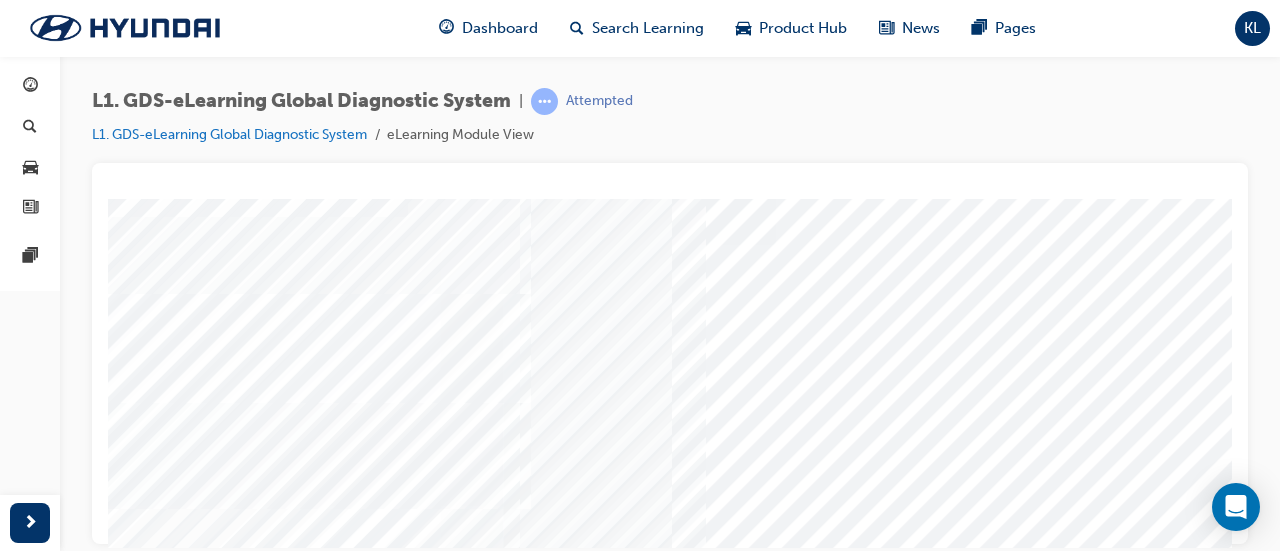 click at bounding box center [133, 7310] 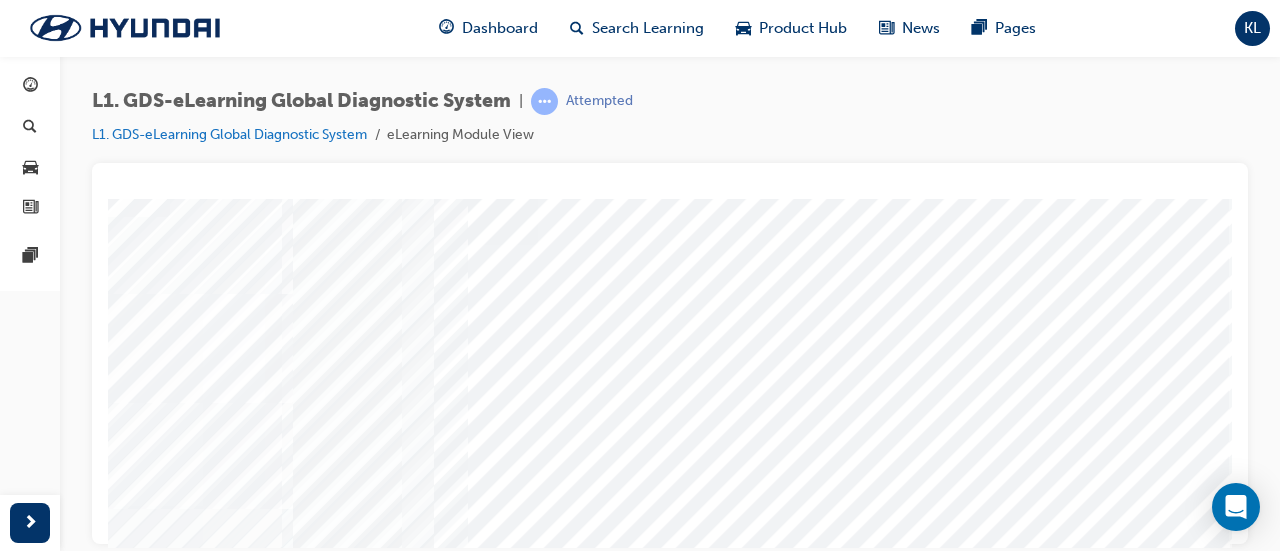 scroll, scrollTop: 132, scrollLeft: 248, axis: both 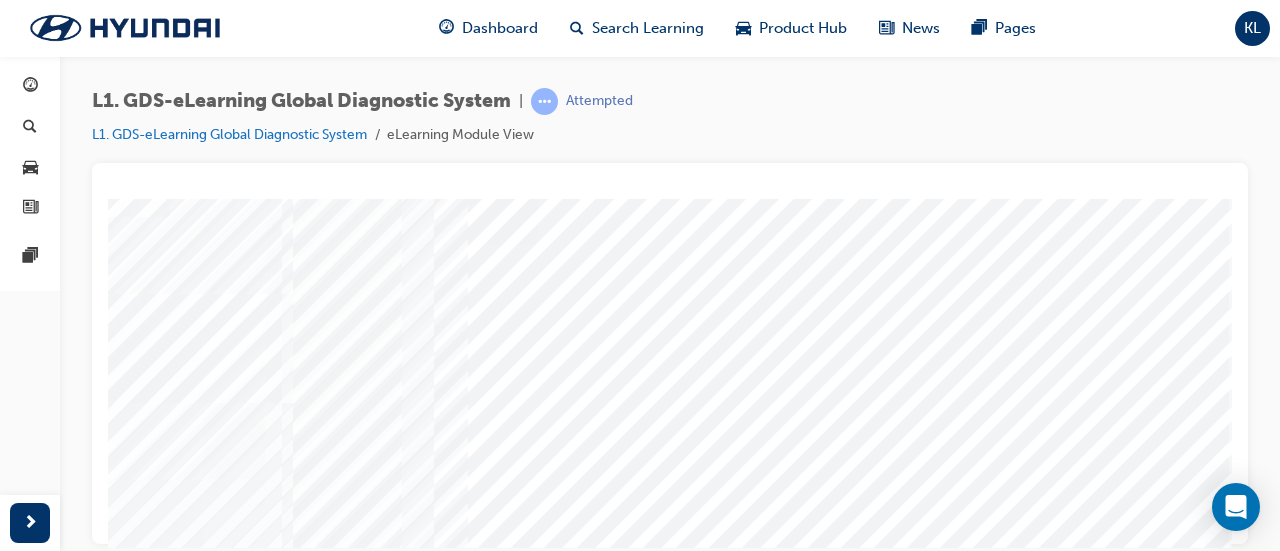 click at bounding box center [-105, 7360] 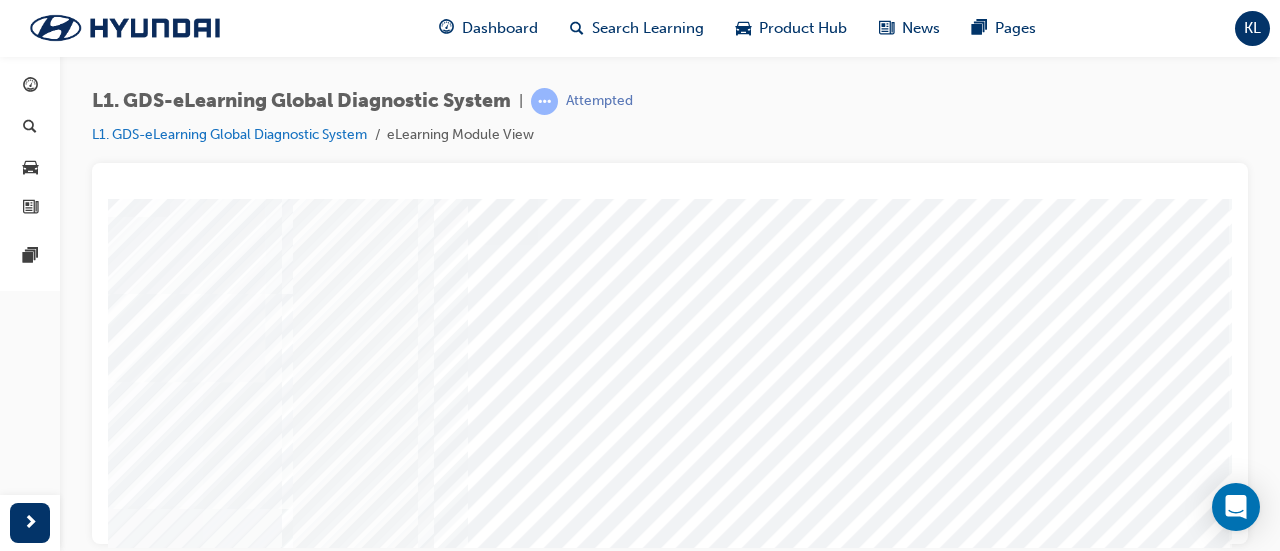 click at bounding box center [-105, 7410] 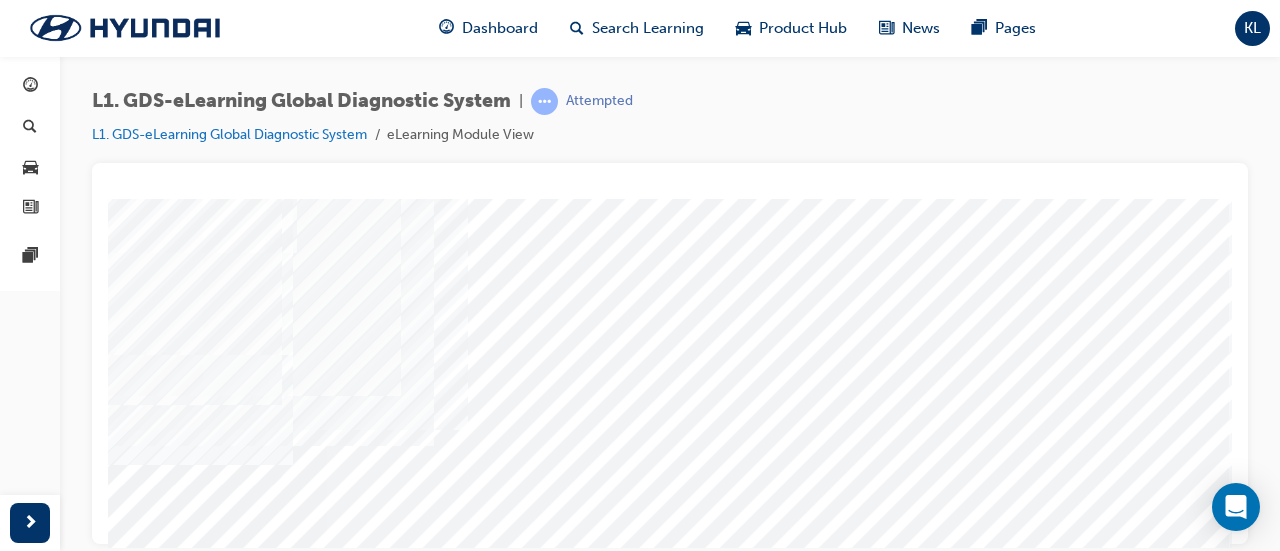 scroll, scrollTop: 321, scrollLeft: 248, axis: both 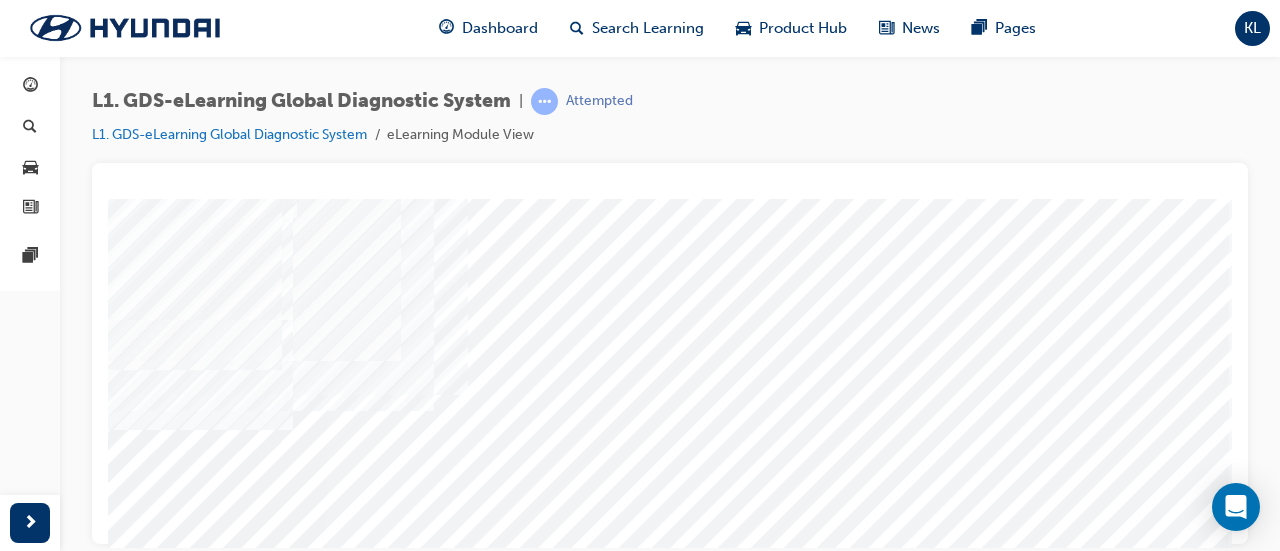 click at bounding box center (-105, 7271) 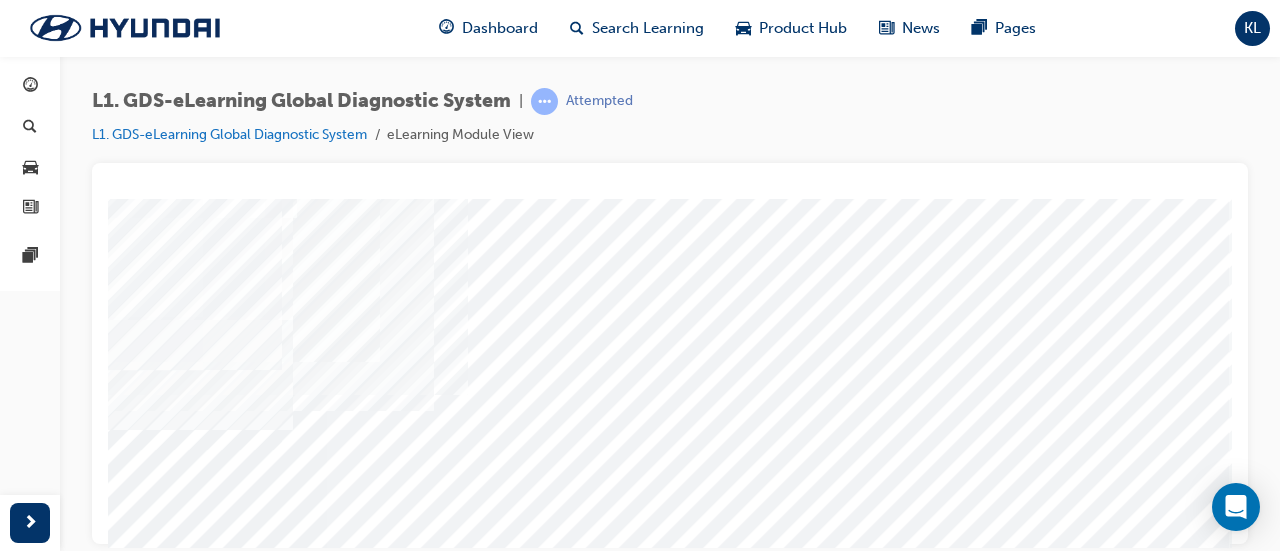 click at bounding box center [-60, 3746] 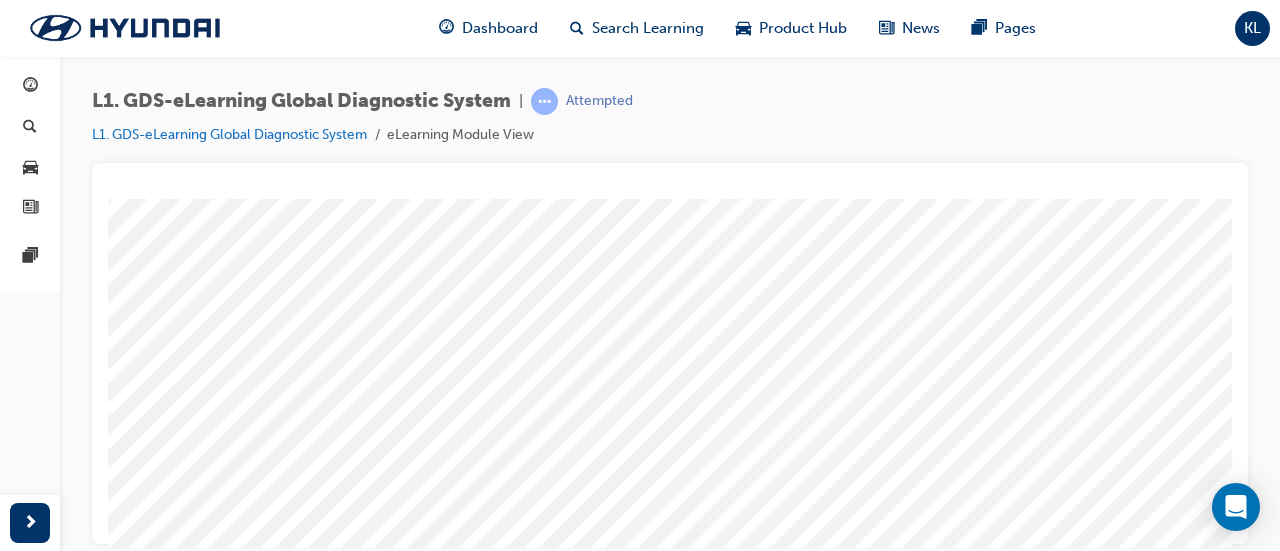 scroll, scrollTop: 304, scrollLeft: 0, axis: vertical 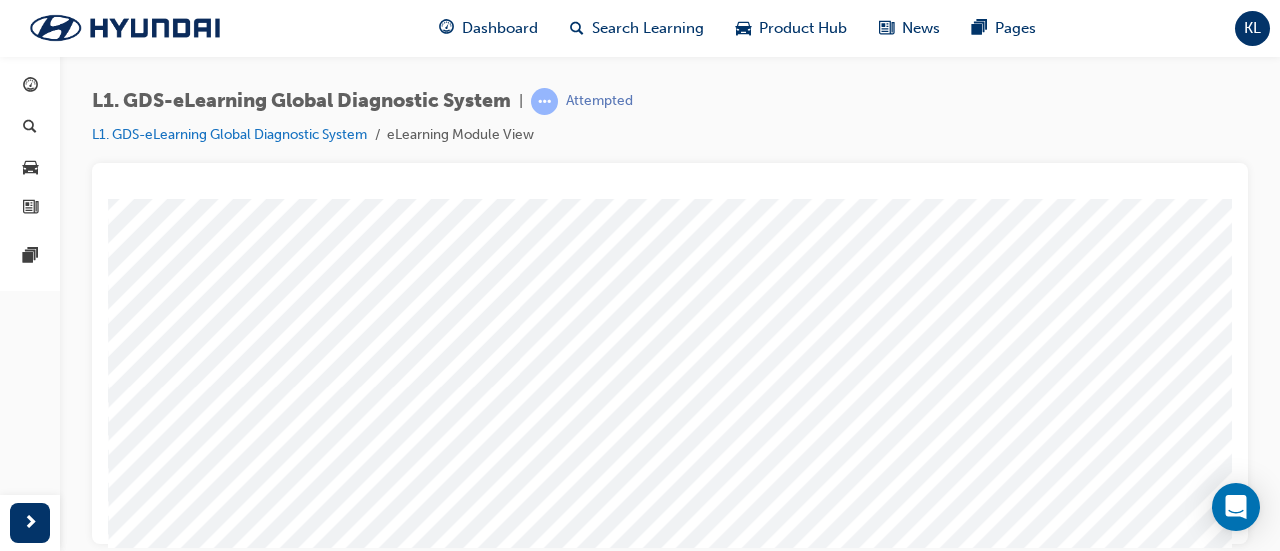 click at bounding box center [133, 5414] 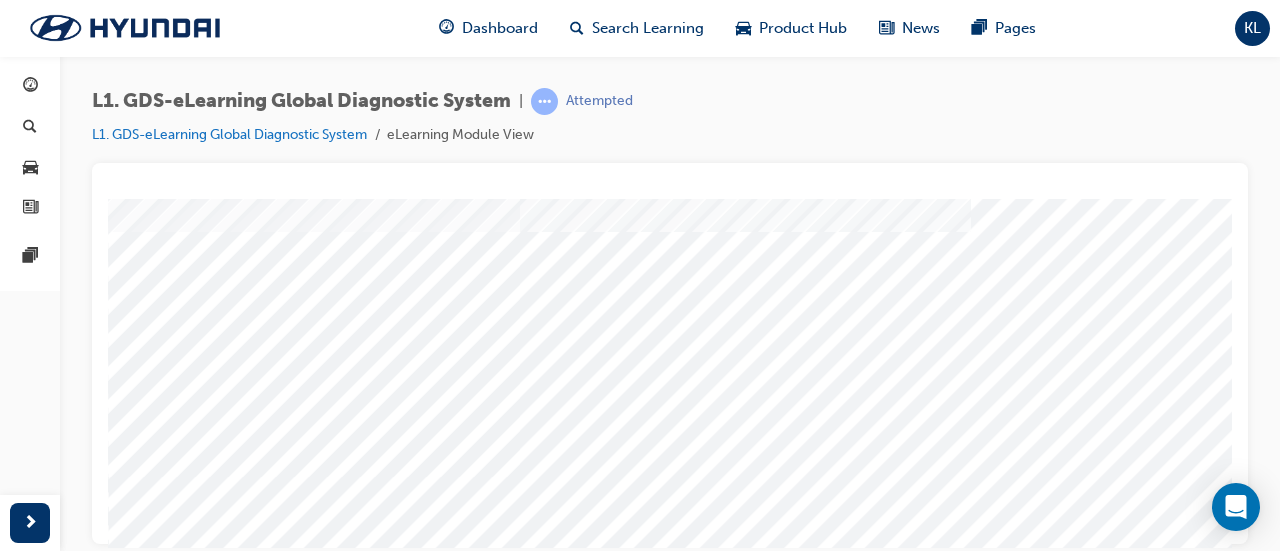 scroll, scrollTop: 308, scrollLeft: 0, axis: vertical 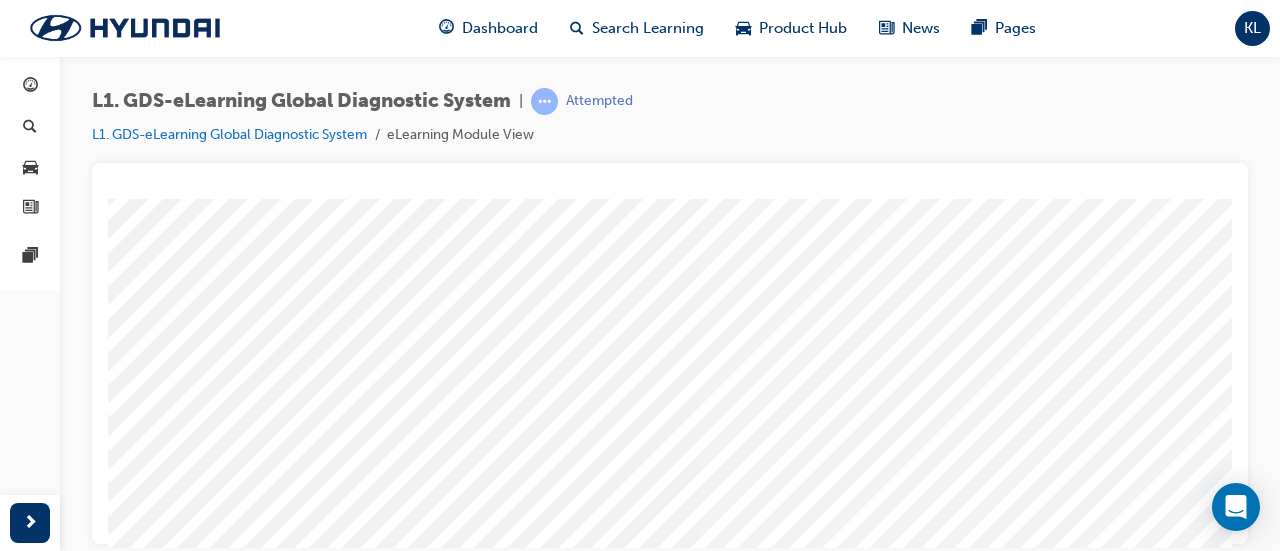 click at bounding box center (133, 8930) 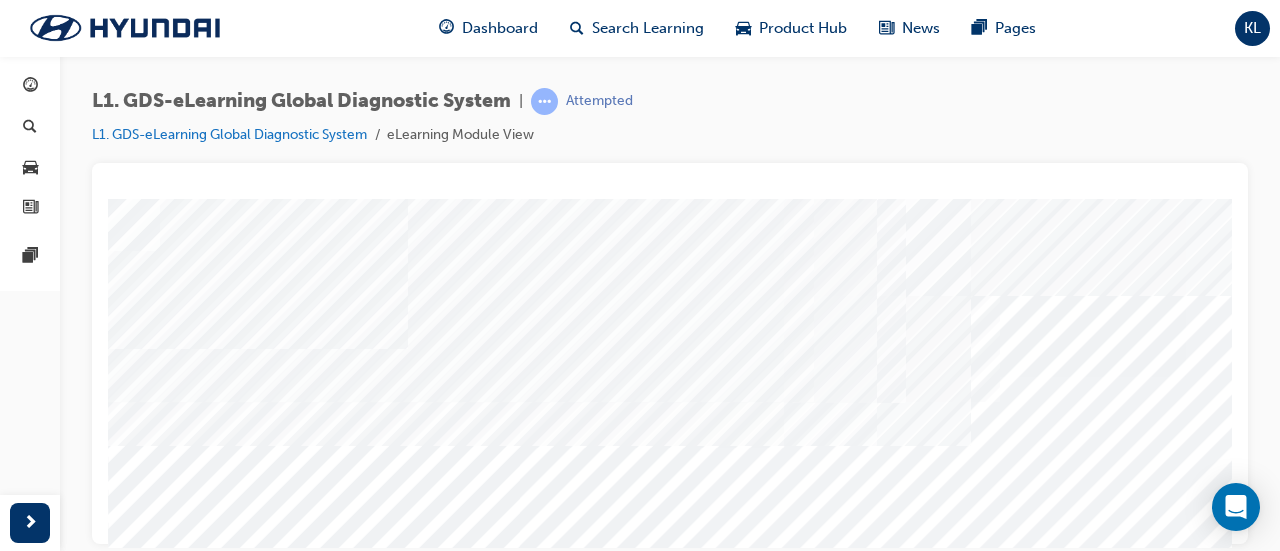 scroll, scrollTop: 224, scrollLeft: 0, axis: vertical 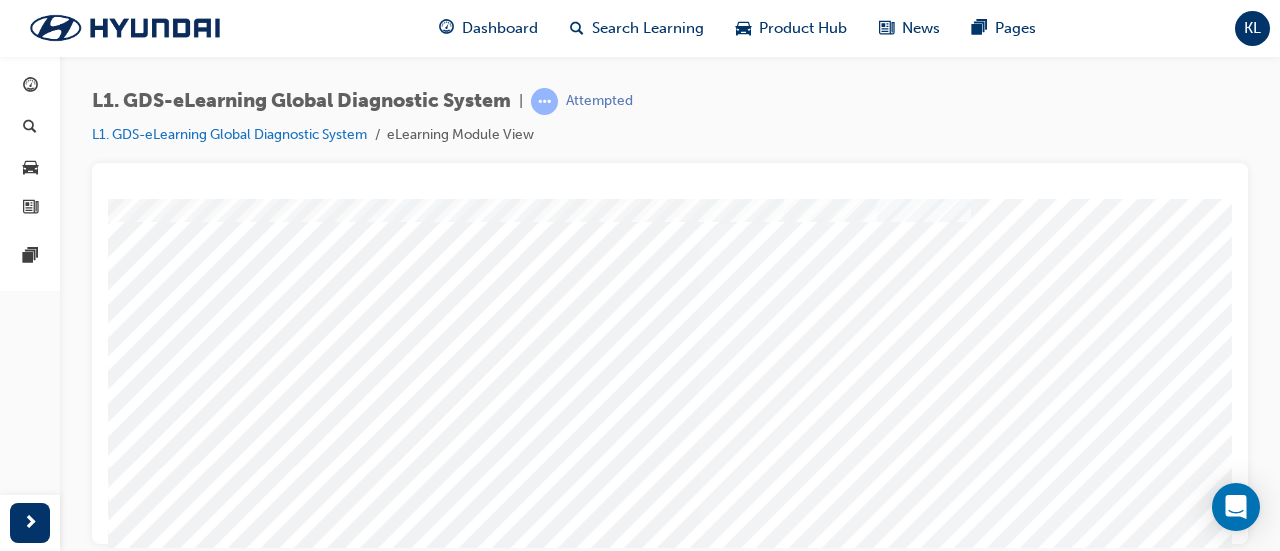 click at bounding box center [133, 7644] 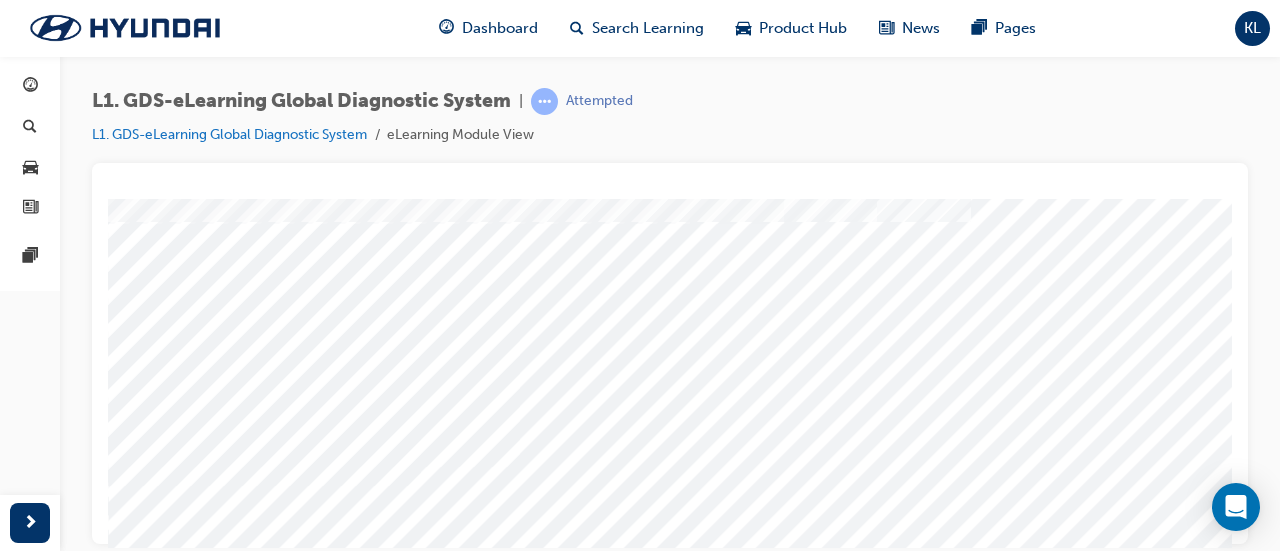 click at bounding box center [133, 7694] 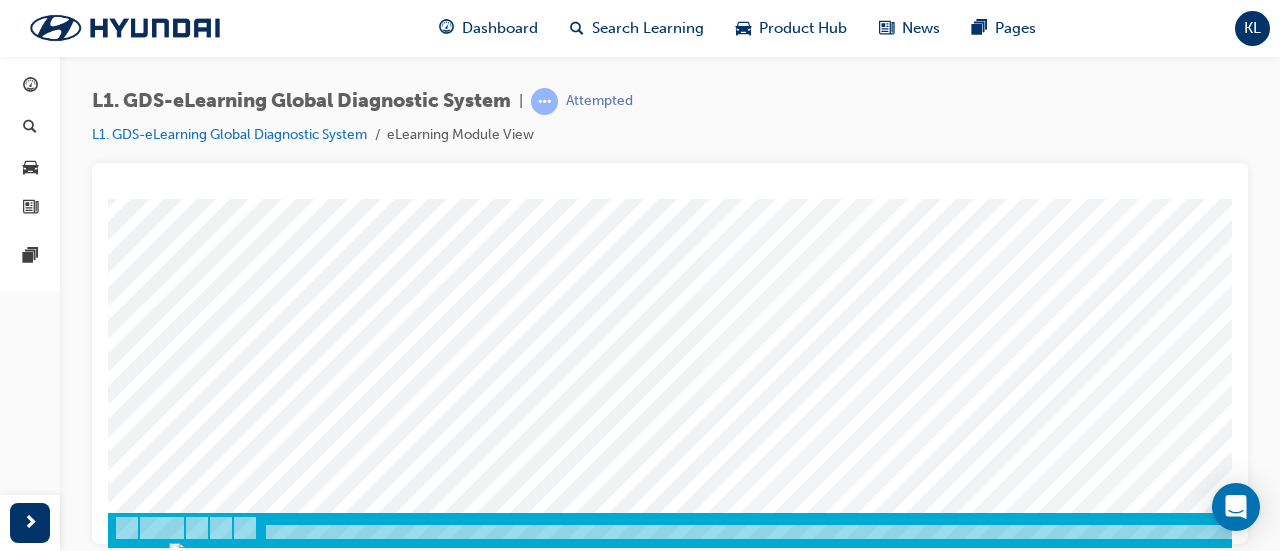 scroll, scrollTop: 407, scrollLeft: 0, axis: vertical 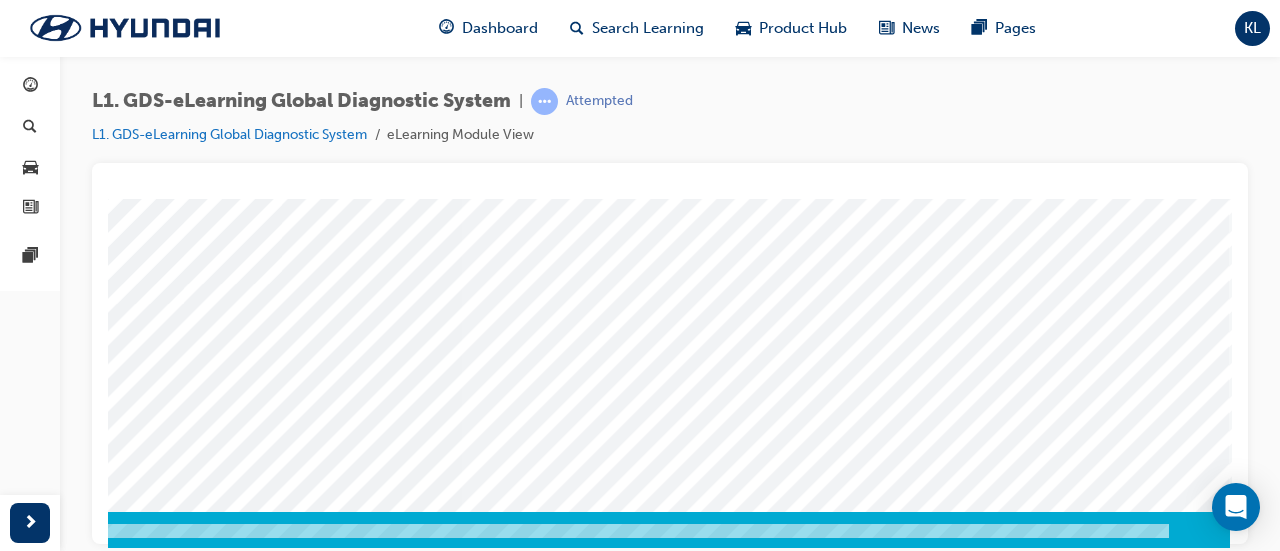 click at bounding box center [-60, 7413] 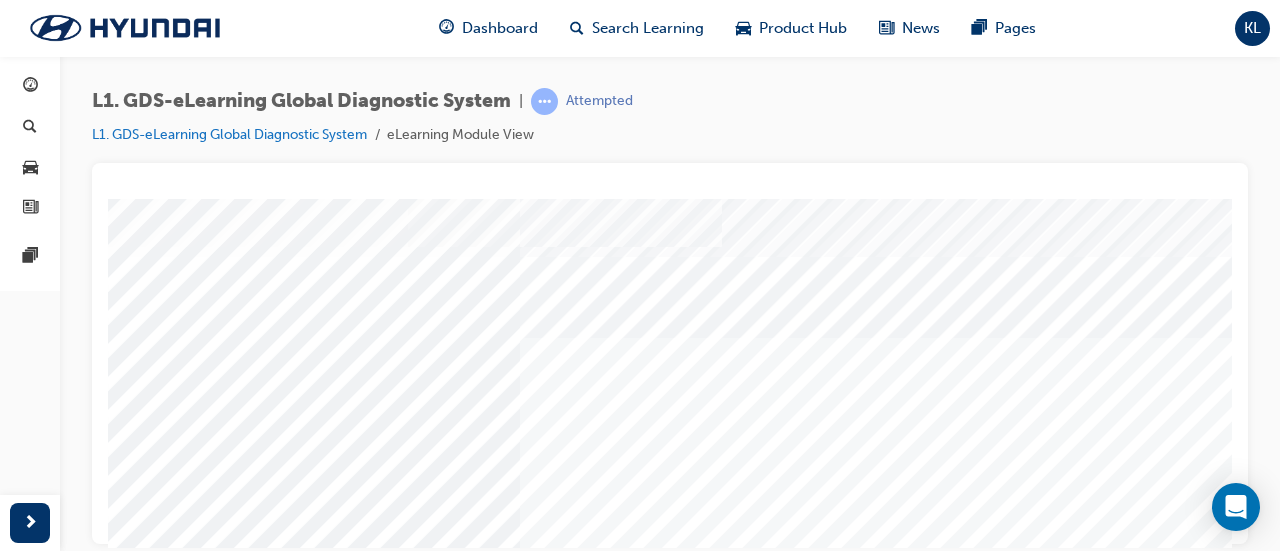 scroll, scrollTop: 38, scrollLeft: 0, axis: vertical 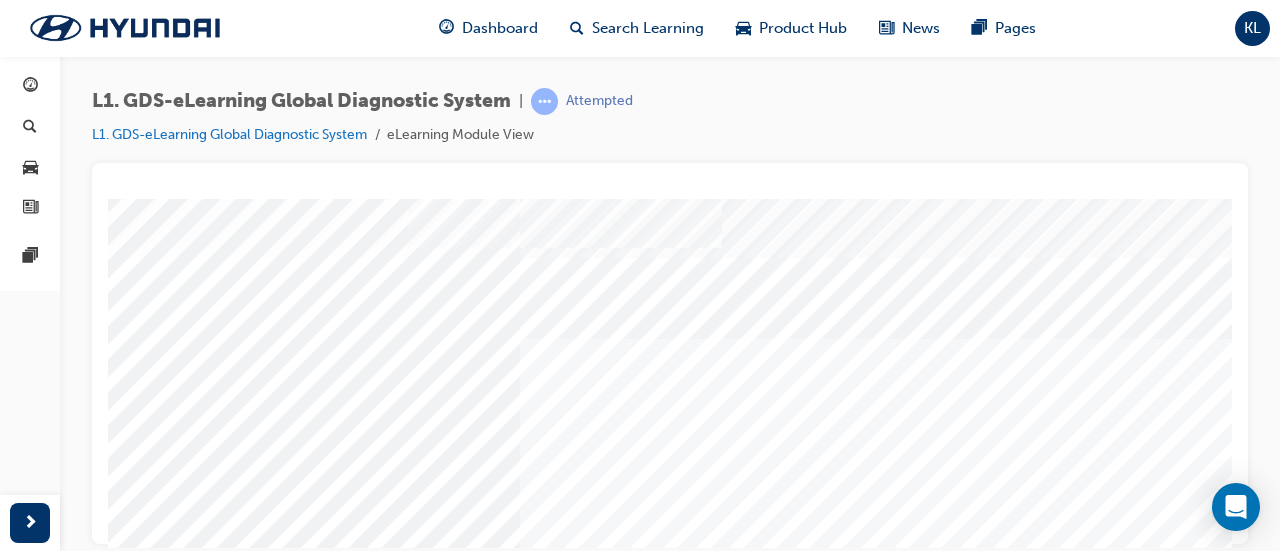 drag, startPoint x: 1231, startPoint y: 271, endPoint x: 1364, endPoint y: 485, distance: 251.9623 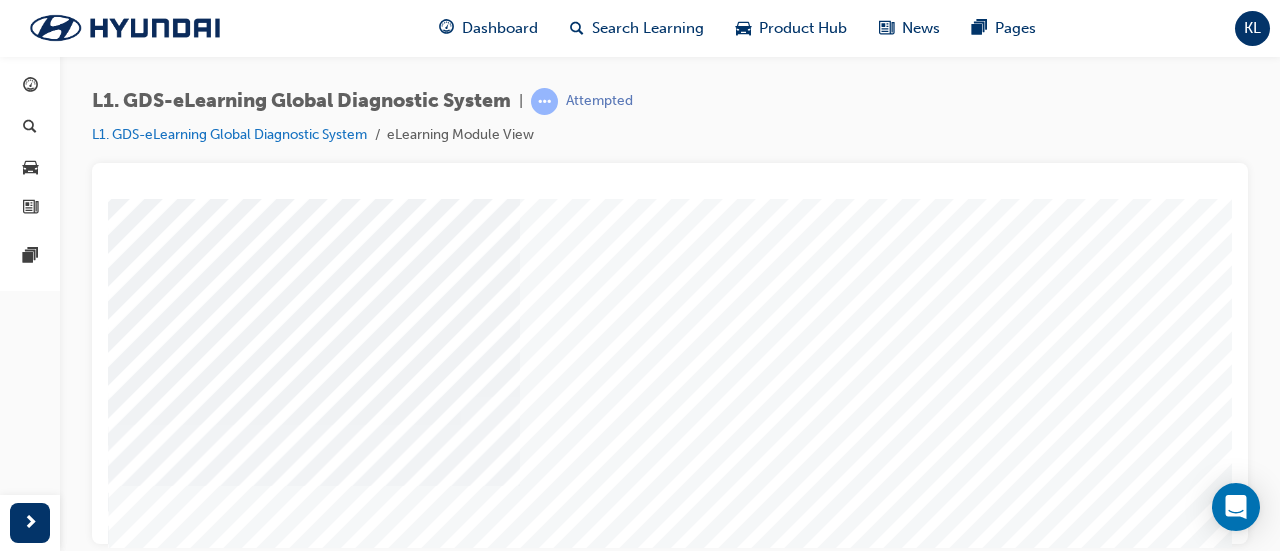 scroll, scrollTop: 416, scrollLeft: 0, axis: vertical 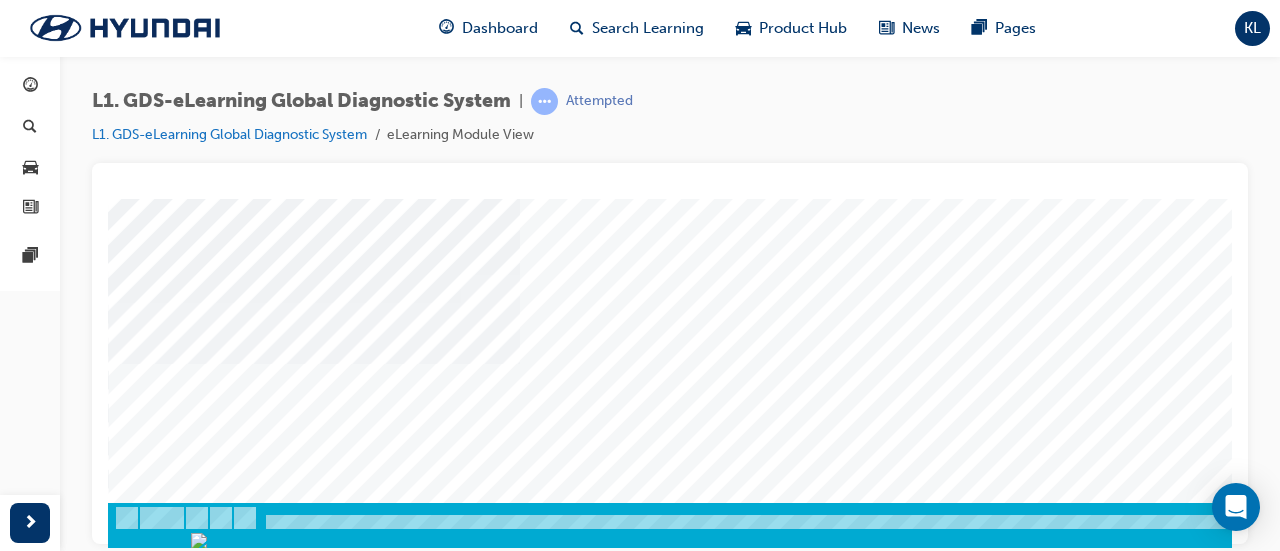 click at bounding box center [314, 4190] 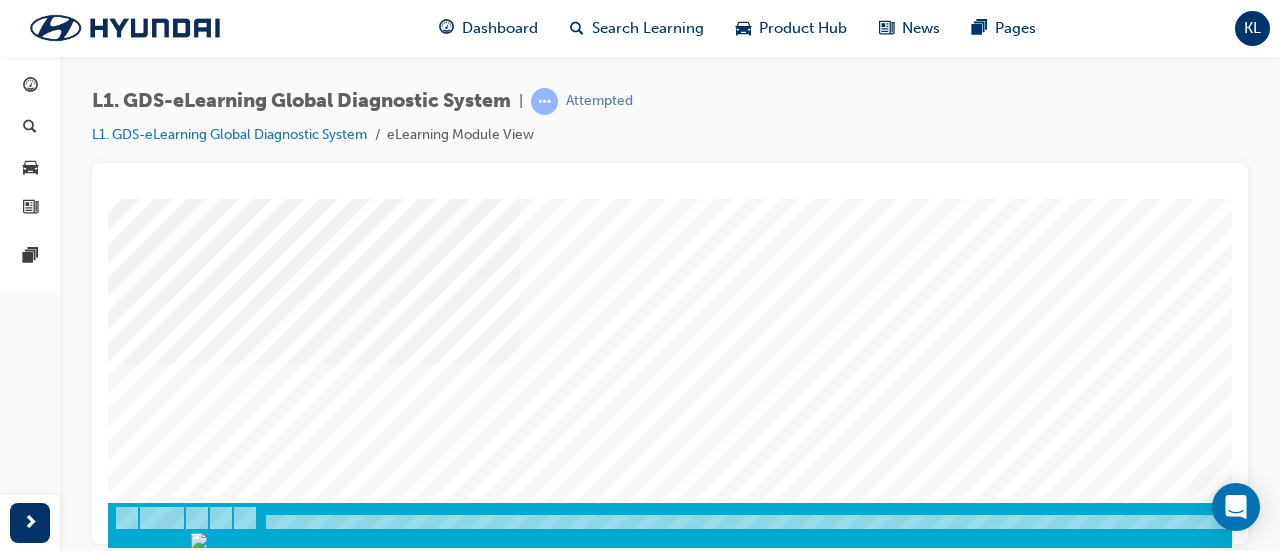 click at bounding box center (314, 4190) 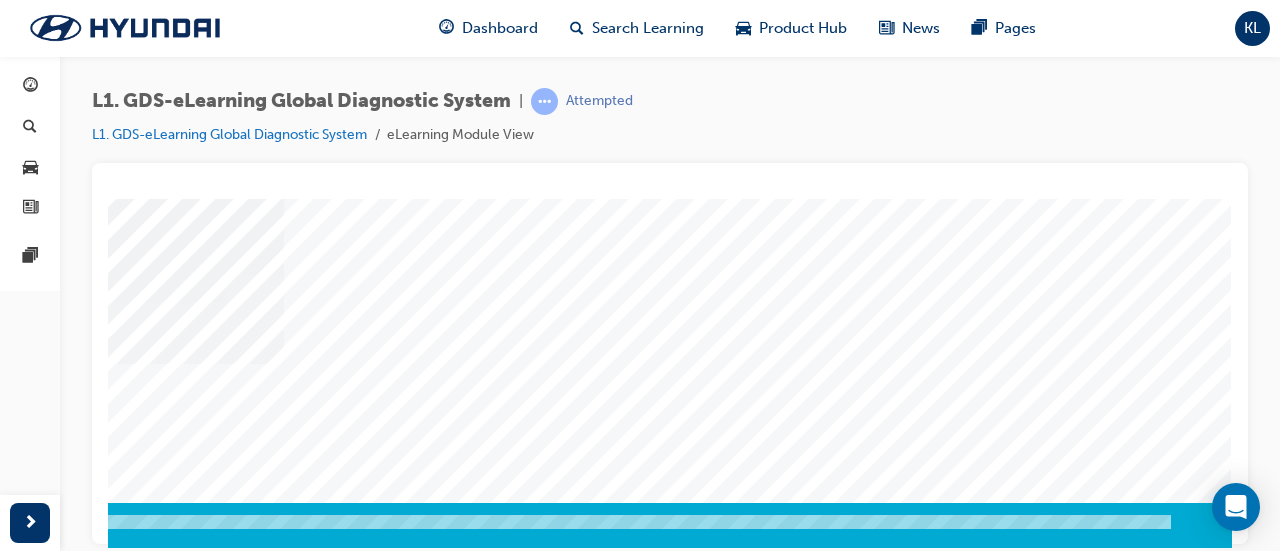 click at bounding box center (-58, 3321) 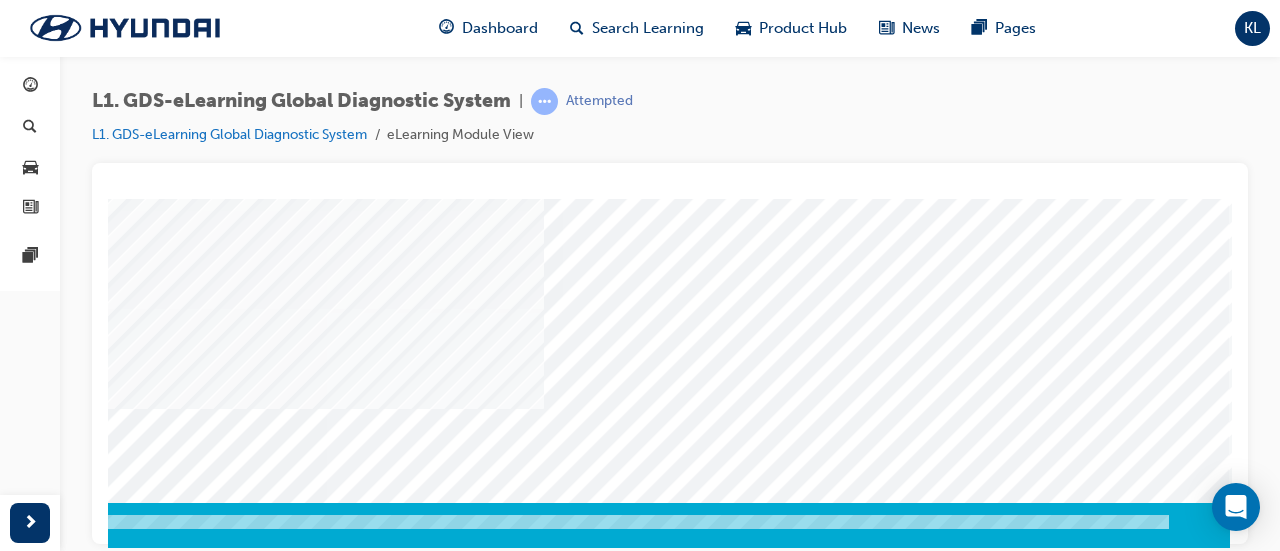 scroll, scrollTop: 0, scrollLeft: 0, axis: both 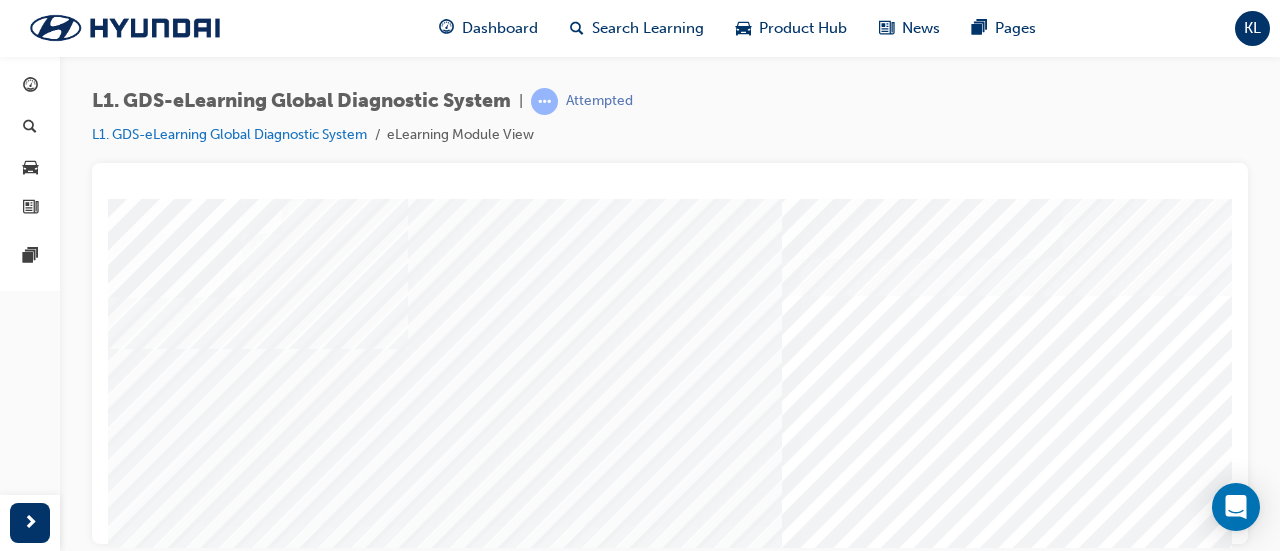 click at bounding box center [670, 353] 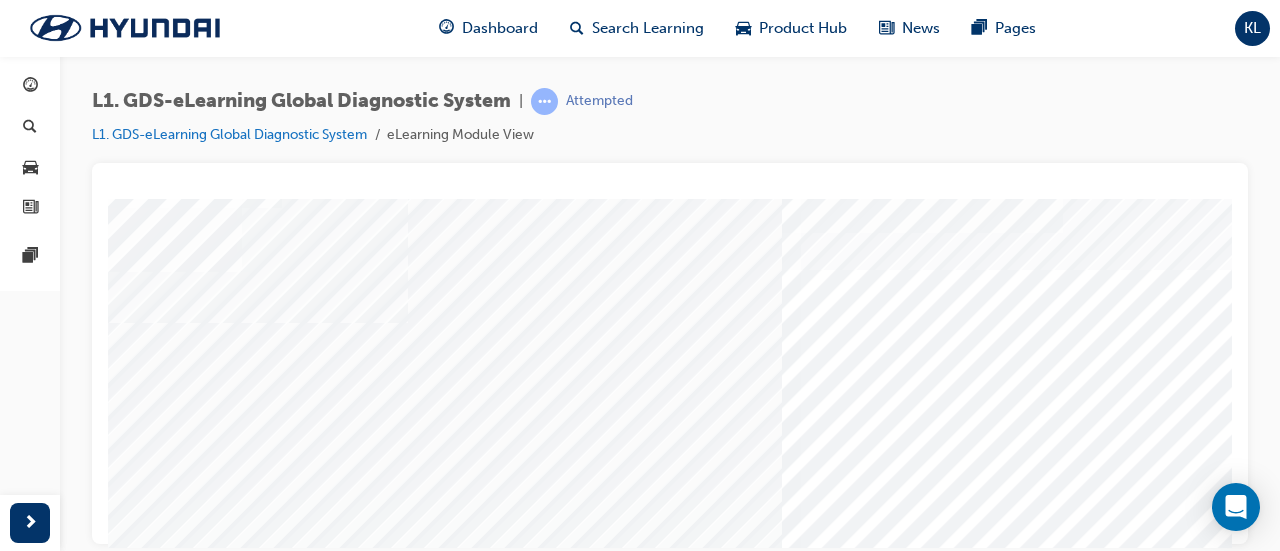 scroll, scrollTop: 84, scrollLeft: 0, axis: vertical 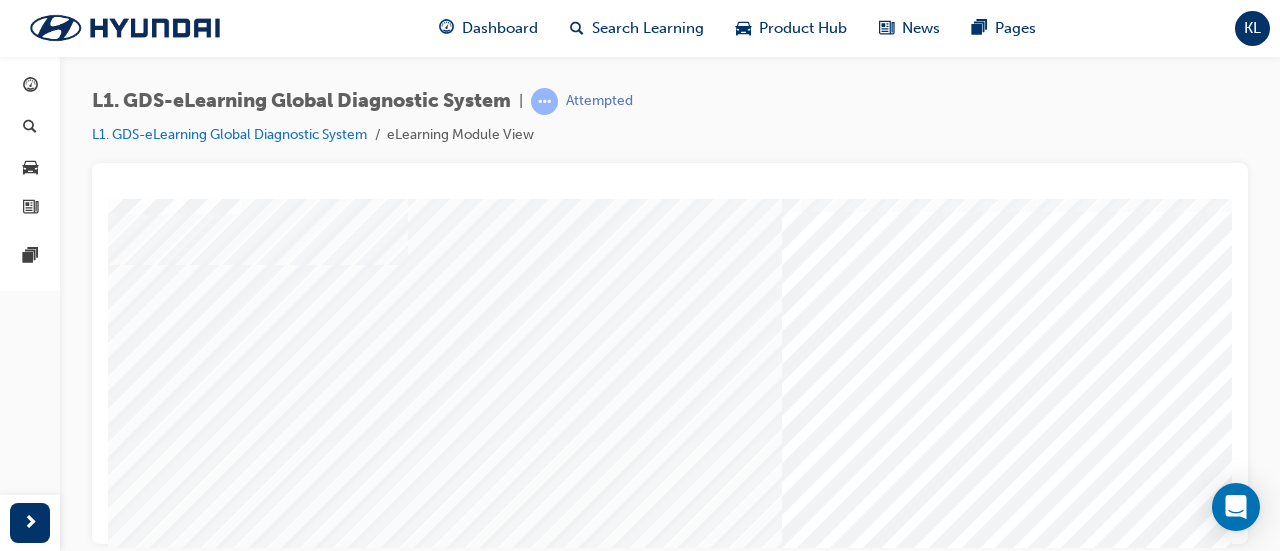 drag, startPoint x: 1217, startPoint y: 285, endPoint x: 1346, endPoint y: 517, distance: 265.45245 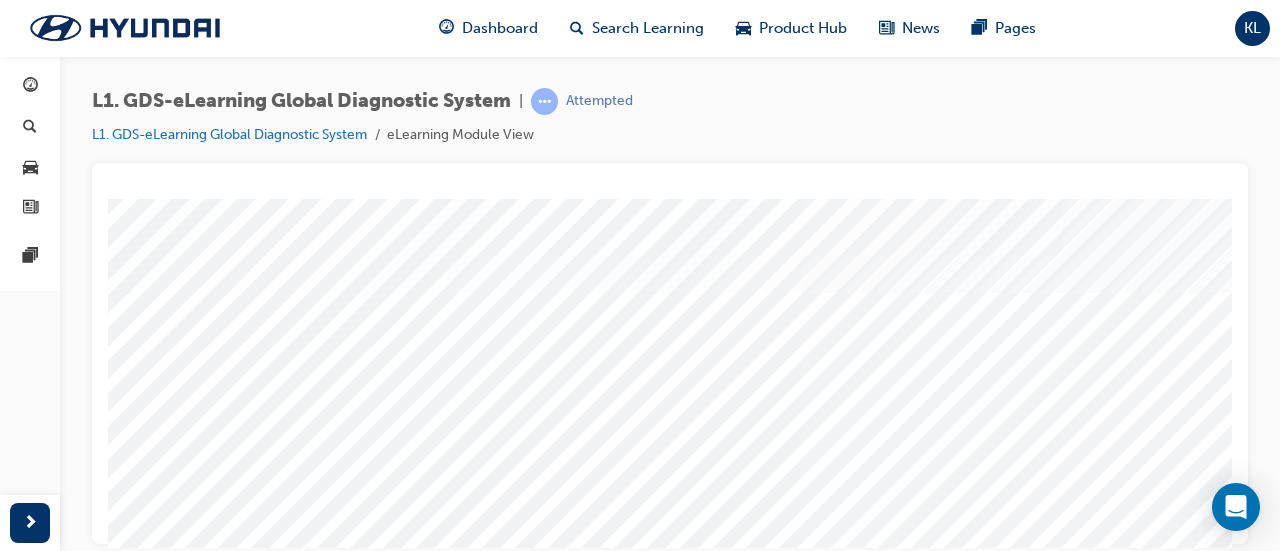 scroll, scrollTop: 188, scrollLeft: 0, axis: vertical 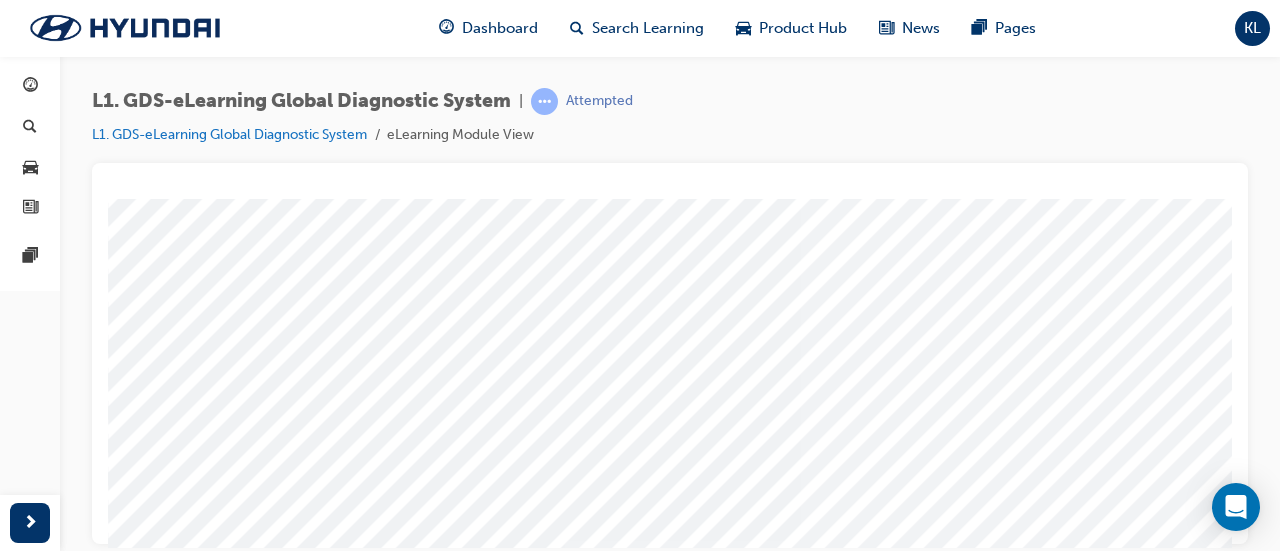 drag, startPoint x: 826, startPoint y: 230, endPoint x: 828, endPoint y: 327, distance: 97.020615 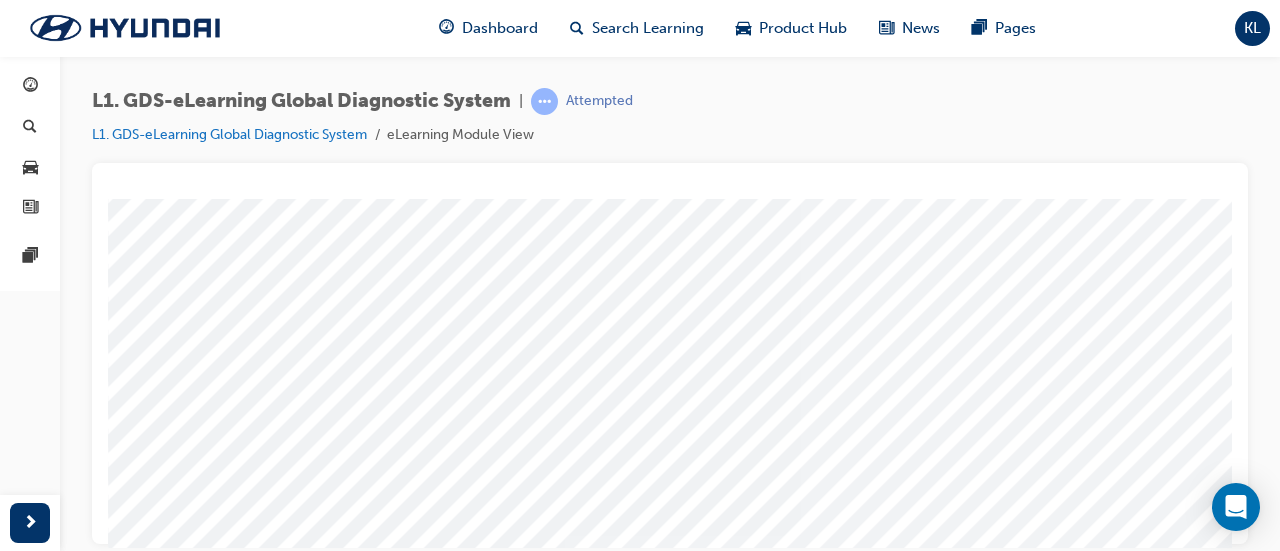 scroll, scrollTop: 208, scrollLeft: 0, axis: vertical 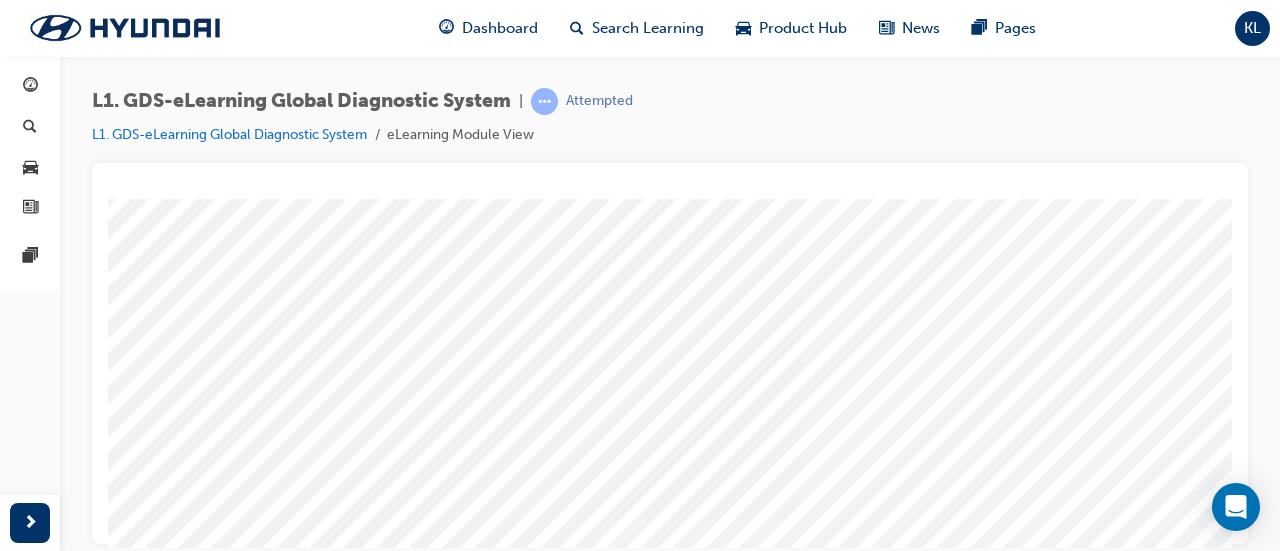 drag, startPoint x: 779, startPoint y: 549, endPoint x: 832, endPoint y: 557, distance: 53.600372 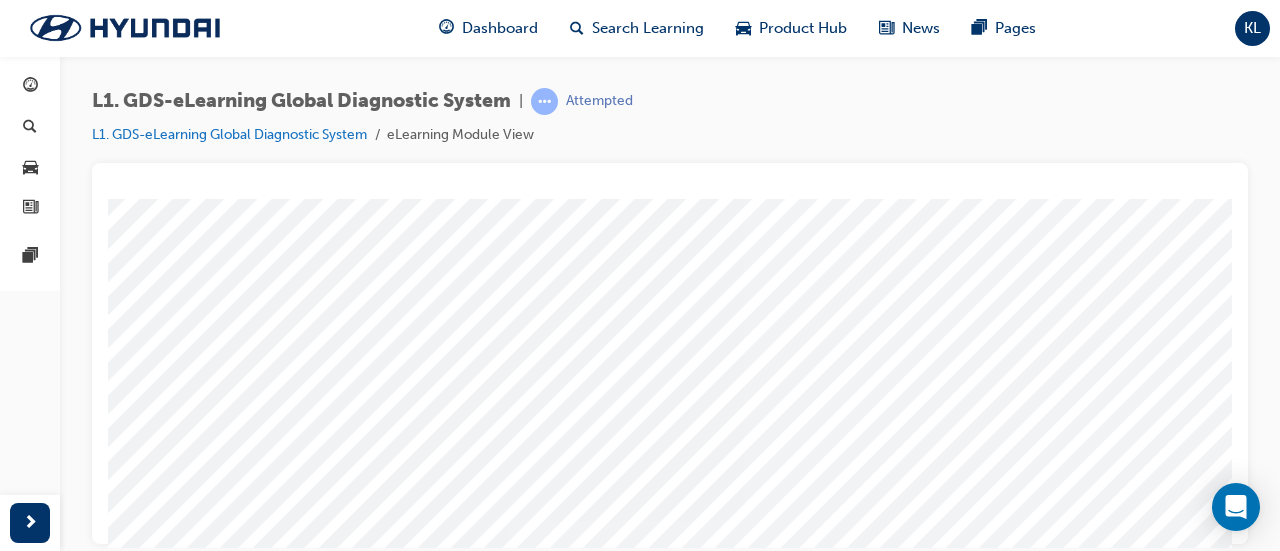 scroll, scrollTop: 208, scrollLeft: 68, axis: both 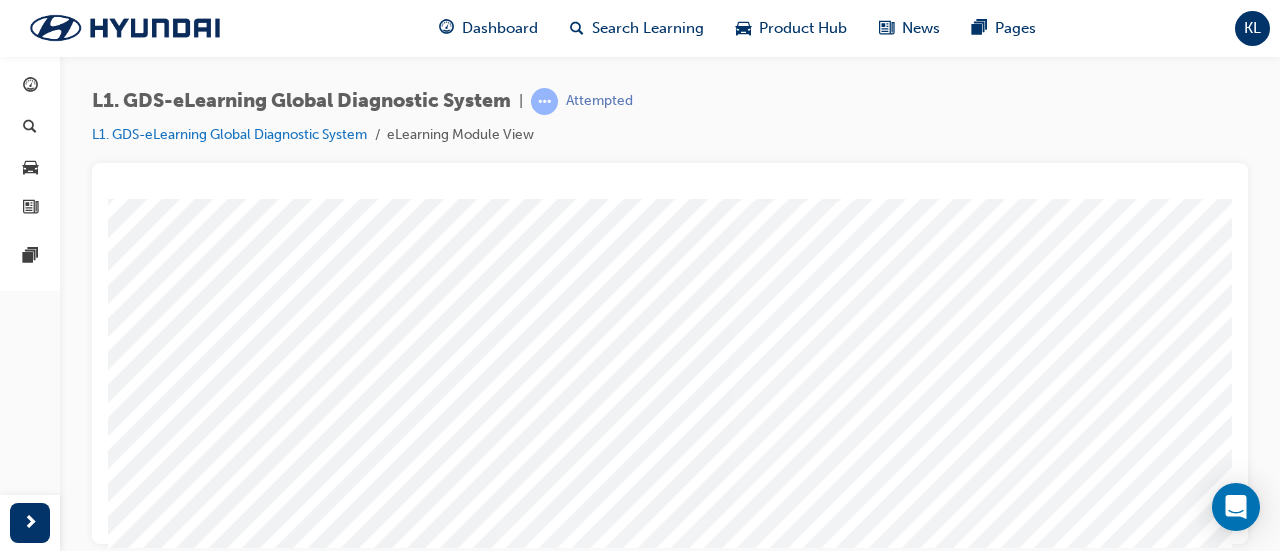 drag, startPoint x: 190, startPoint y: 488, endPoint x: 789, endPoint y: 169, distance: 678.64716 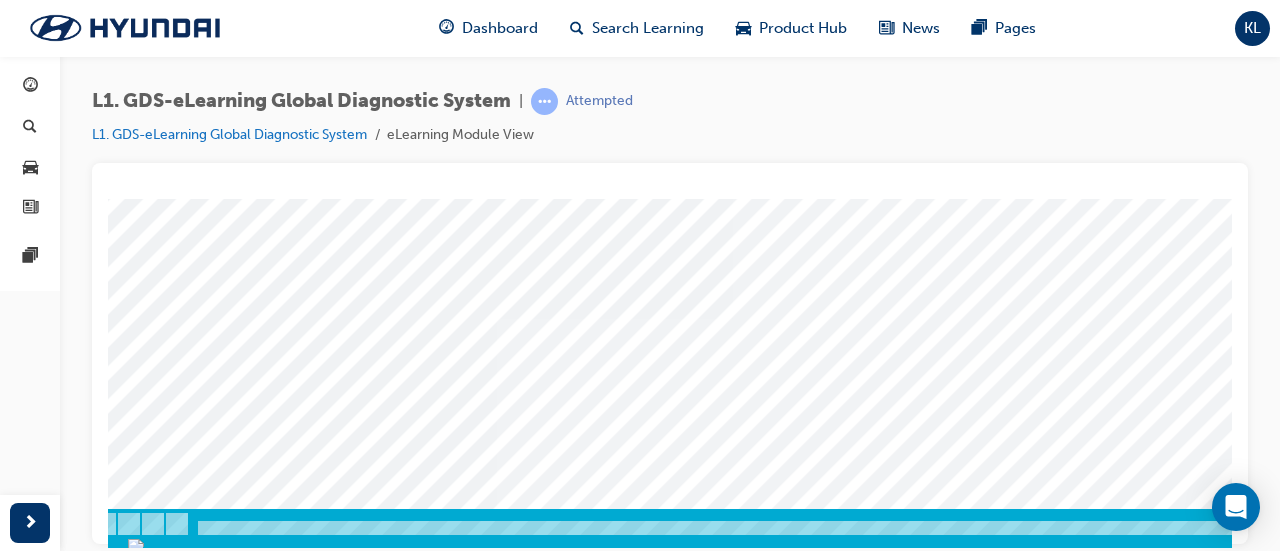 scroll, scrollTop: 416, scrollLeft: 68, axis: both 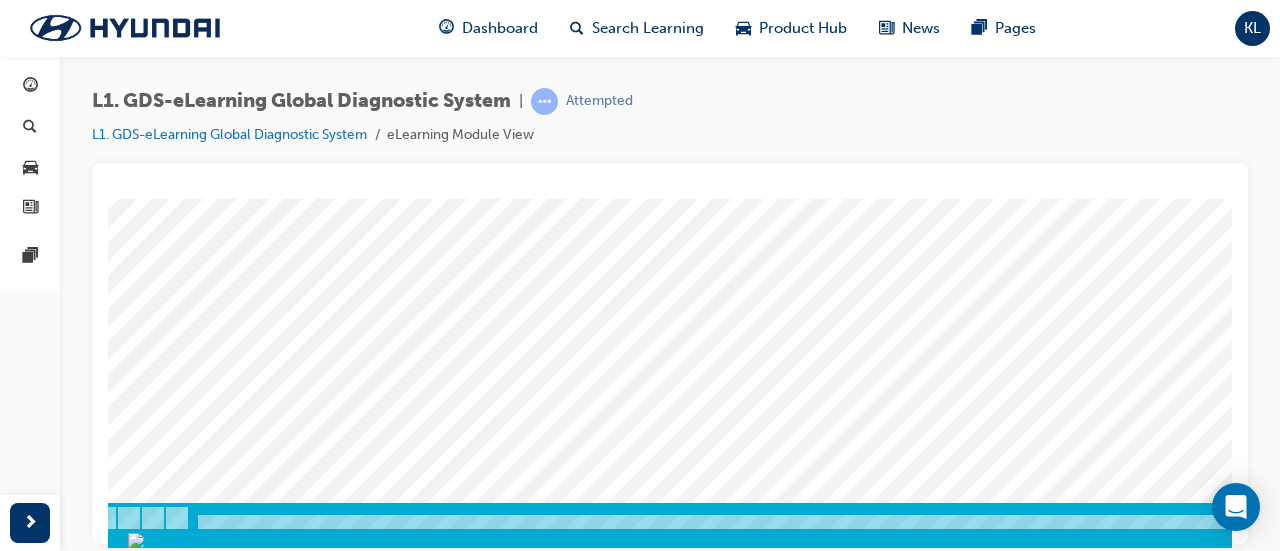 drag, startPoint x: 1210, startPoint y: 411, endPoint x: 937, endPoint y: 418, distance: 273.08972 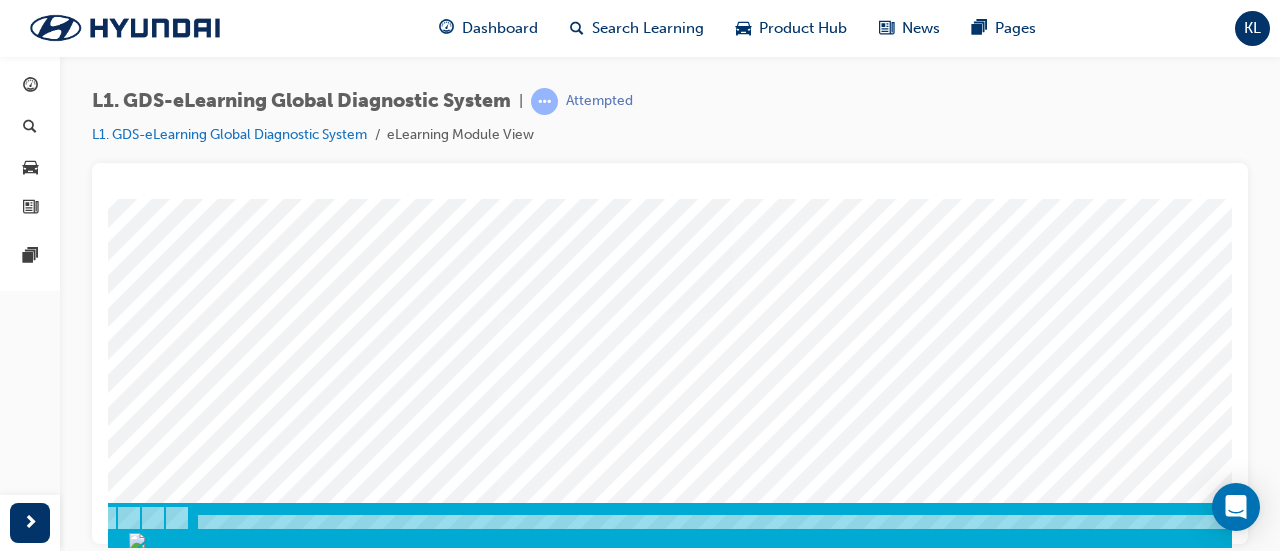click at bounding box center (127, 5510) 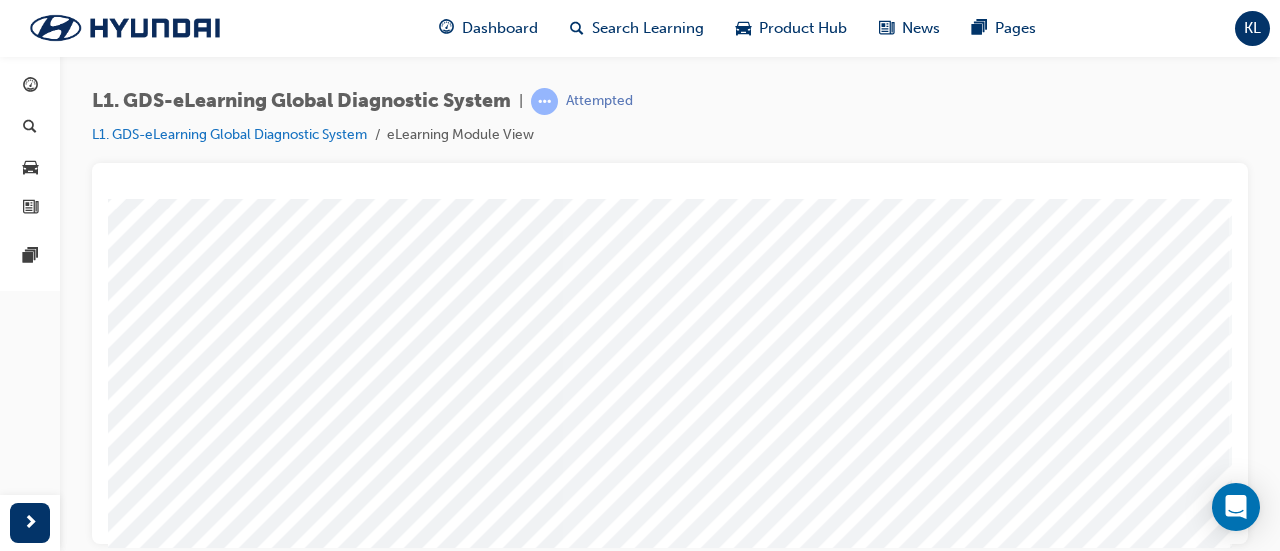 scroll, scrollTop: 0, scrollLeft: 251, axis: horizontal 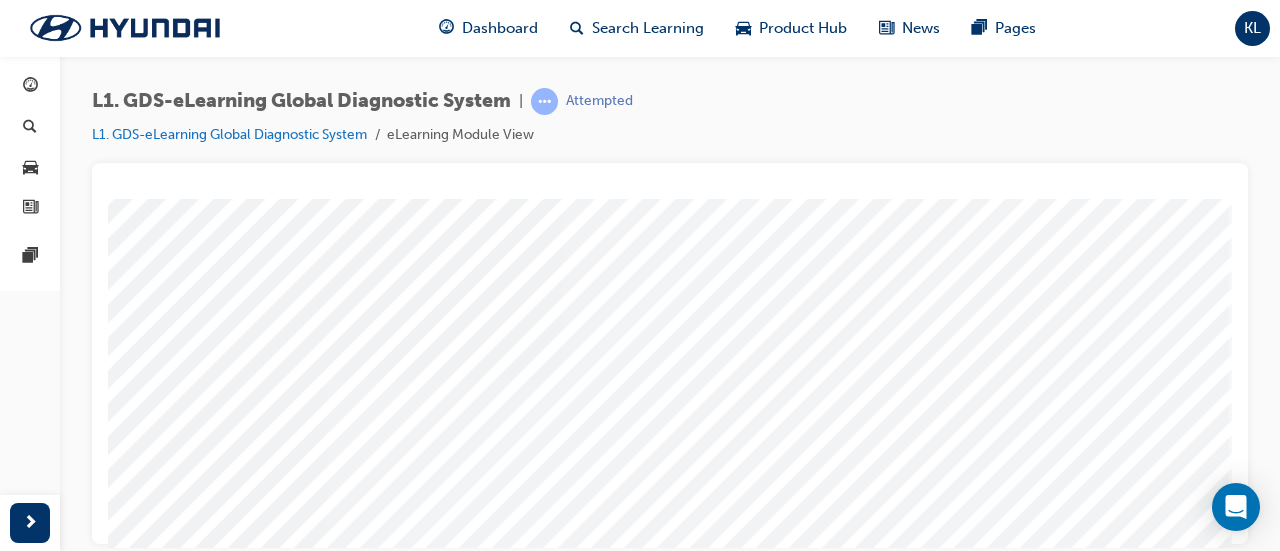 click at bounding box center [-60, 2078] 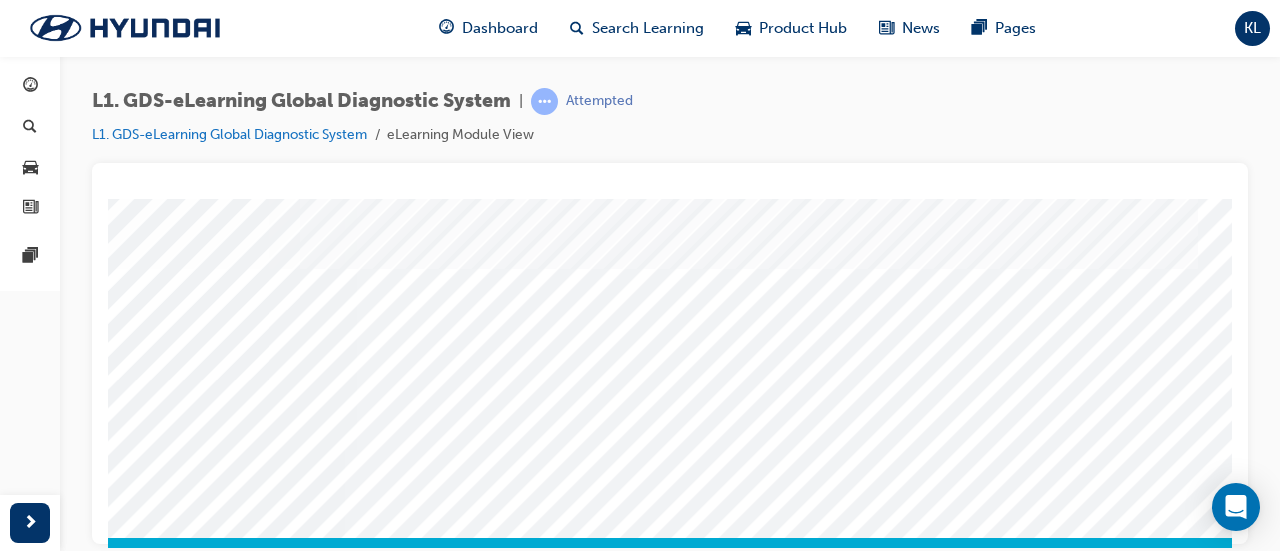 scroll, scrollTop: 381, scrollLeft: 251, axis: both 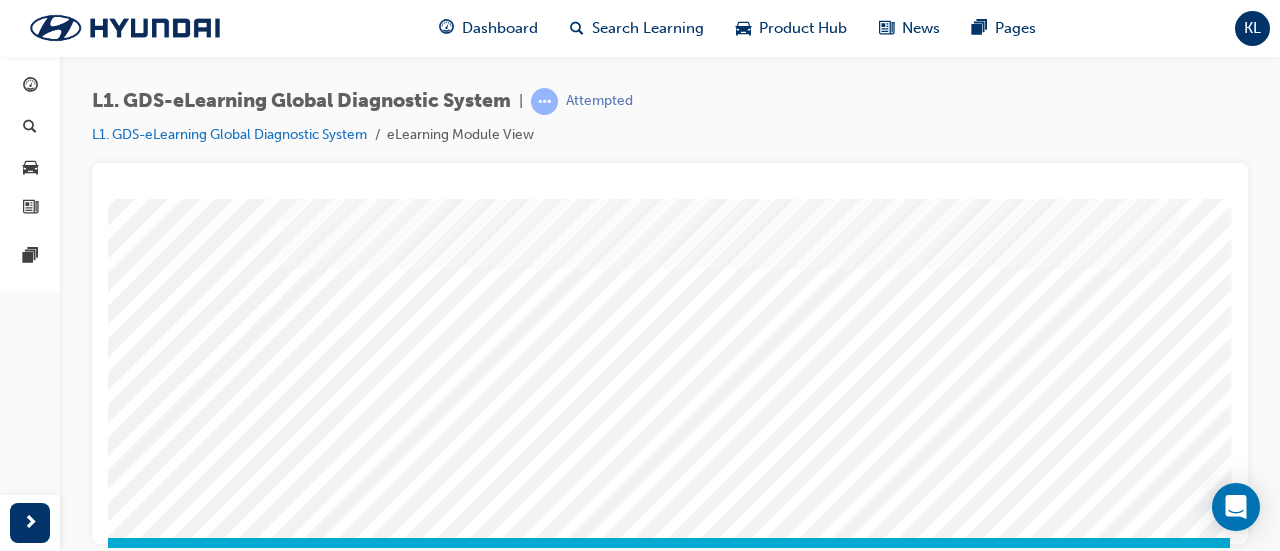 drag, startPoint x: 1161, startPoint y: 463, endPoint x: 1279, endPoint y: 424, distance: 124.277916 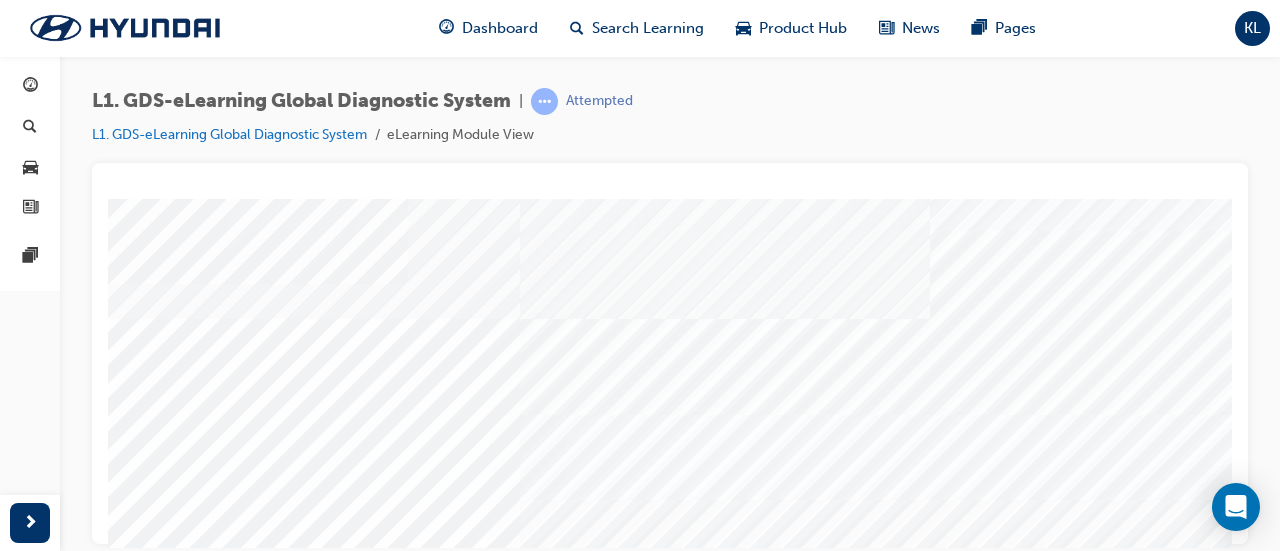 scroll, scrollTop: 55, scrollLeft: 0, axis: vertical 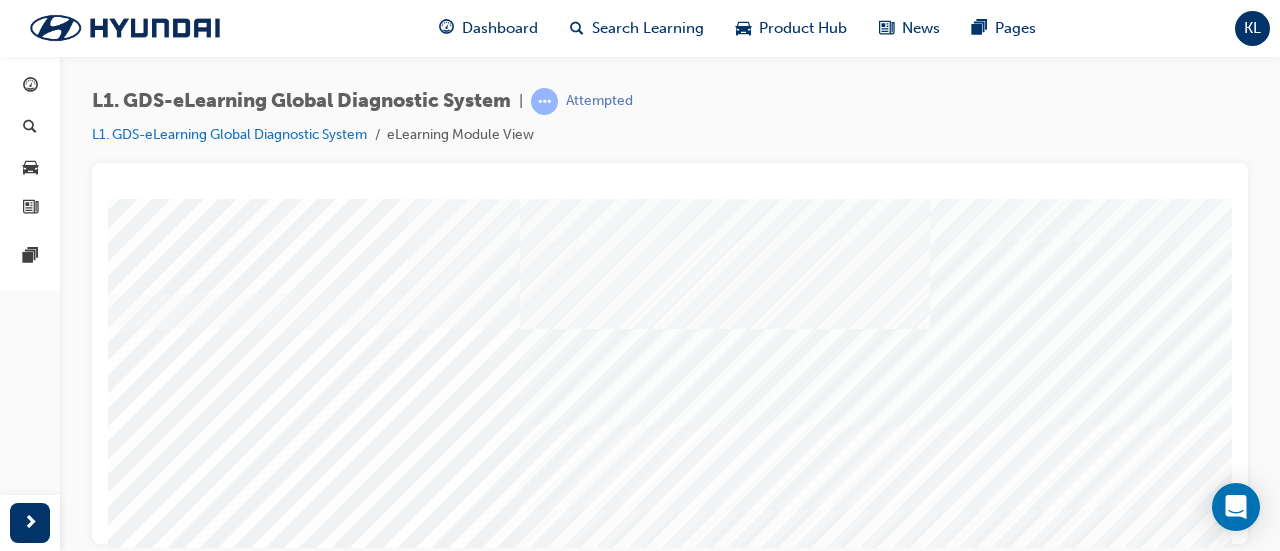 click at bounding box center (314, 5743) 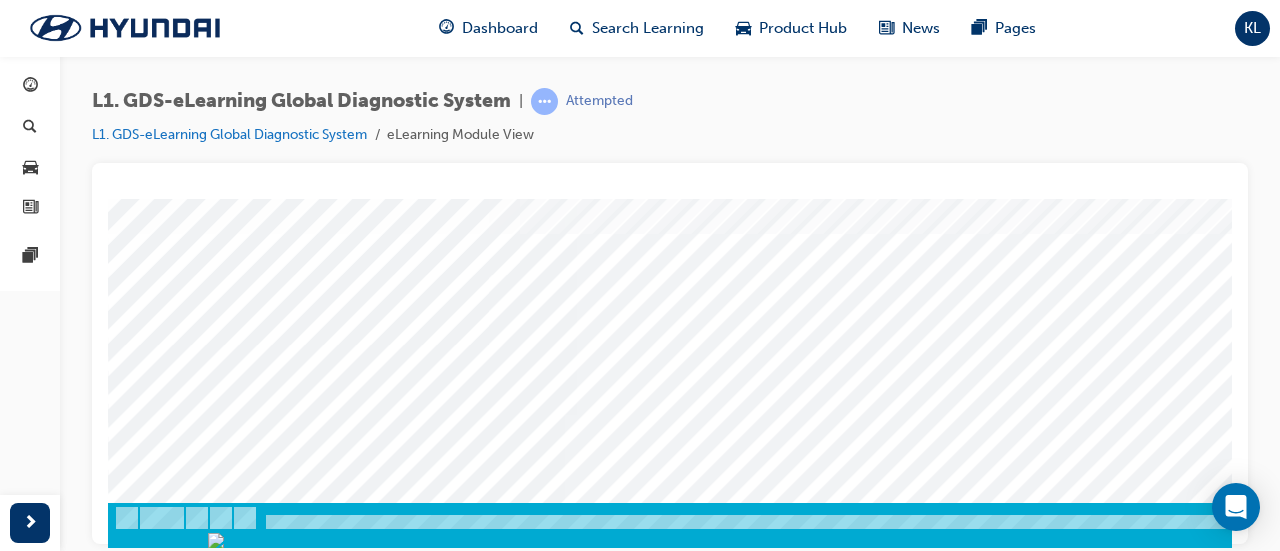 scroll, scrollTop: 289, scrollLeft: 0, axis: vertical 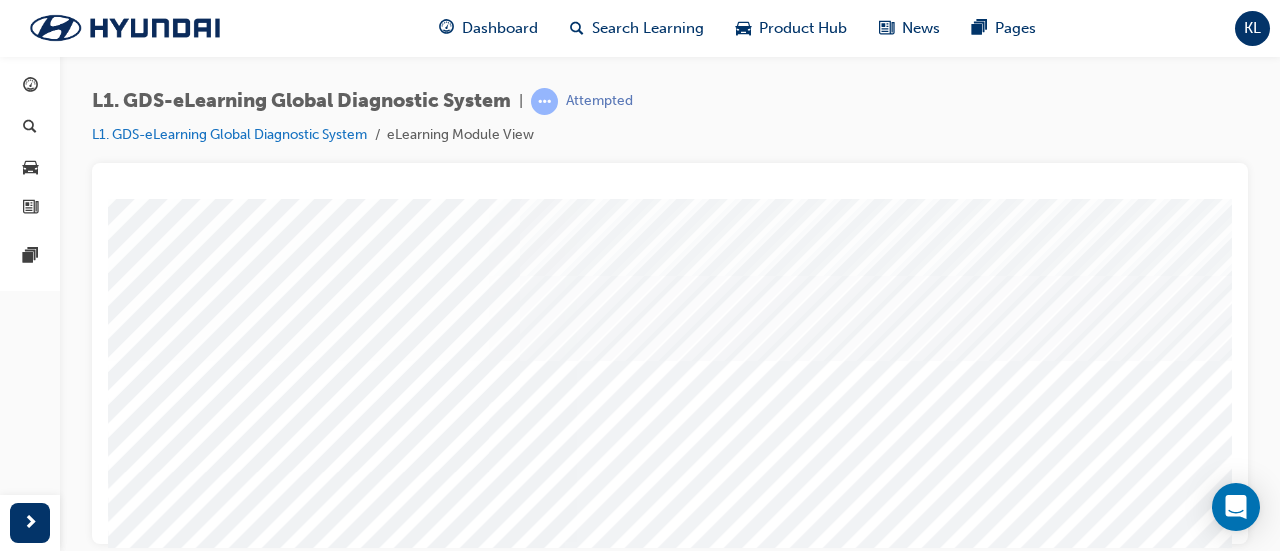click at bounding box center [133, 5238] 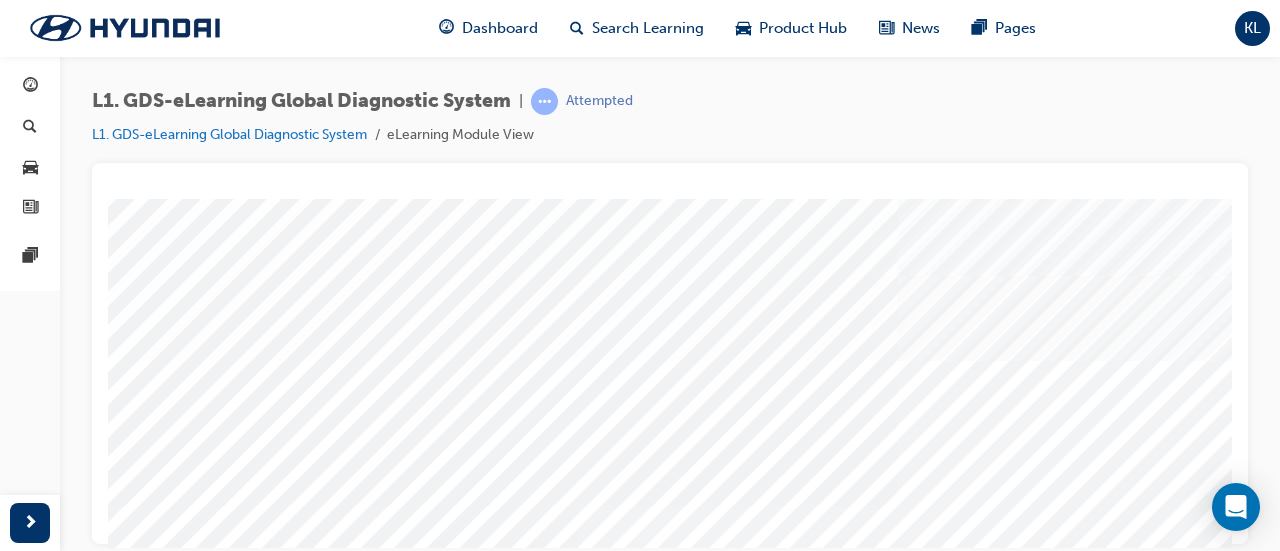 scroll, scrollTop: 0, scrollLeft: 0, axis: both 